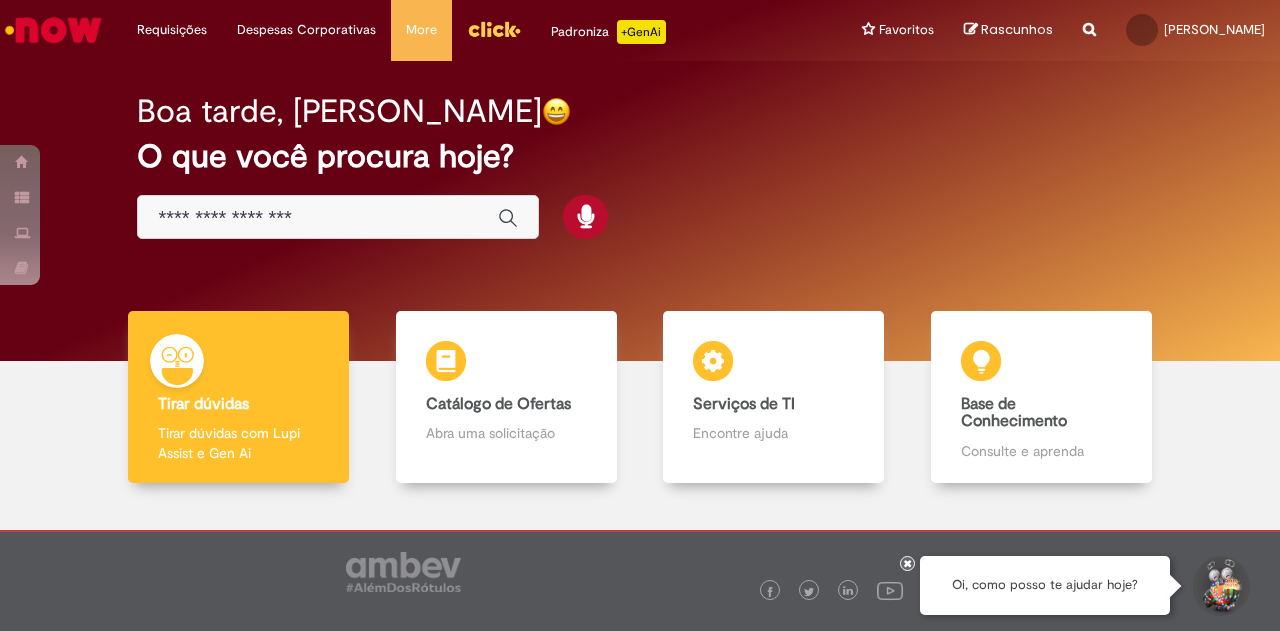 scroll, scrollTop: 0, scrollLeft: 0, axis: both 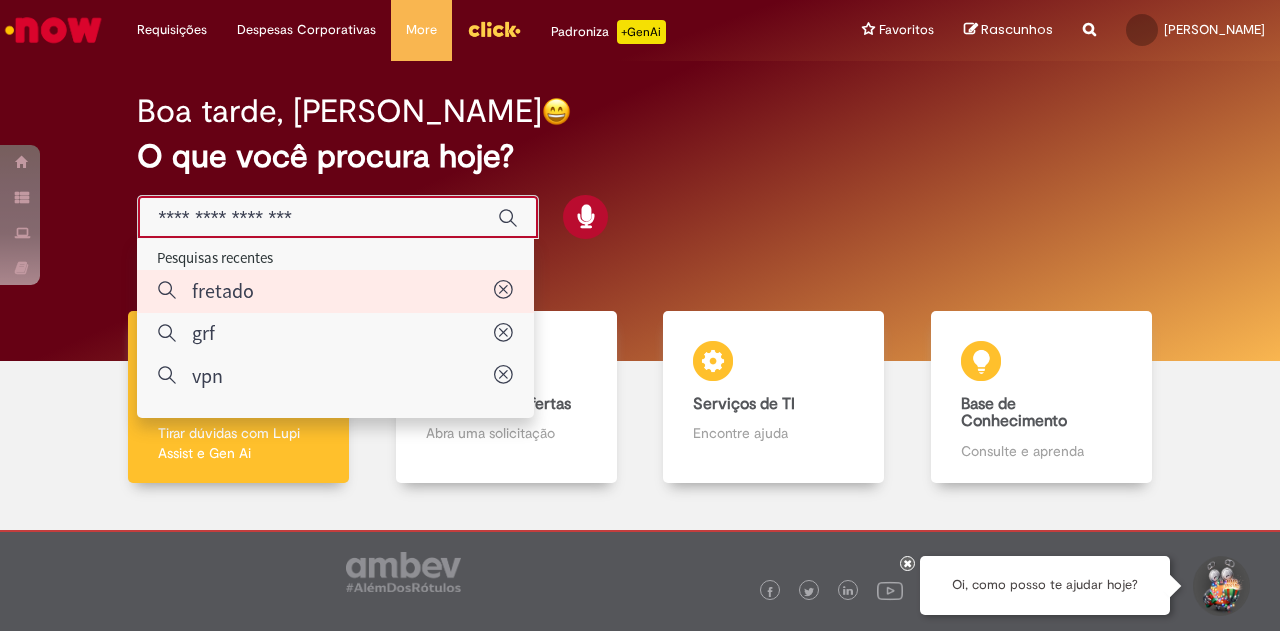 type on "*******" 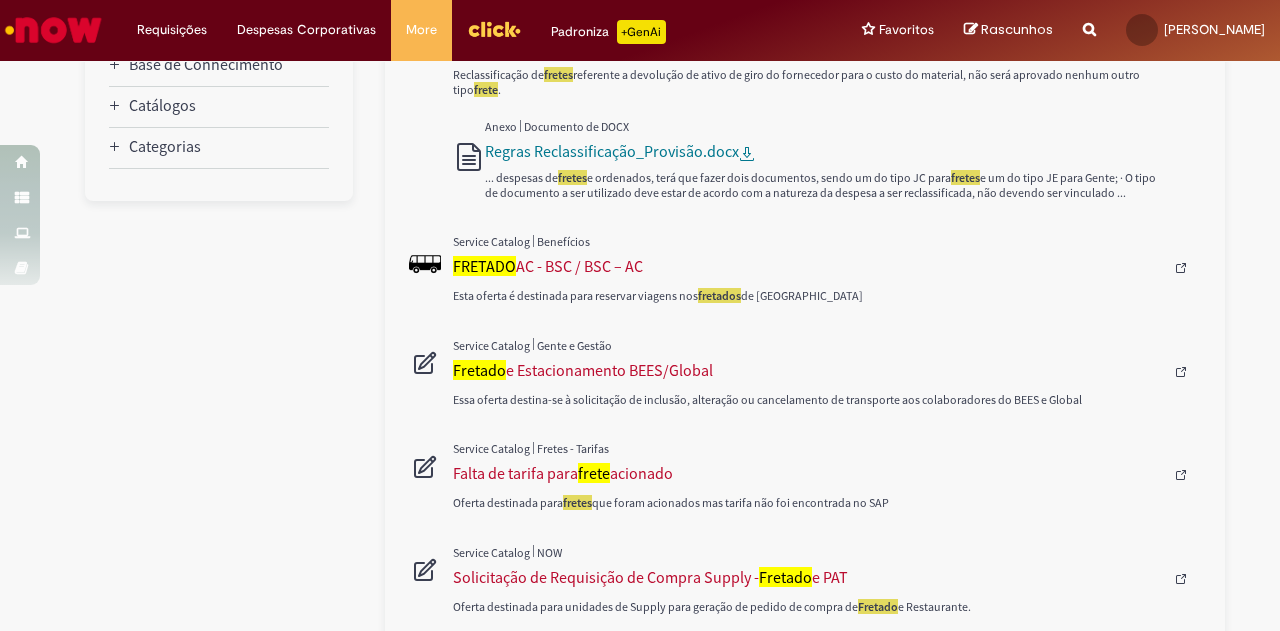 scroll, scrollTop: 800, scrollLeft: 0, axis: vertical 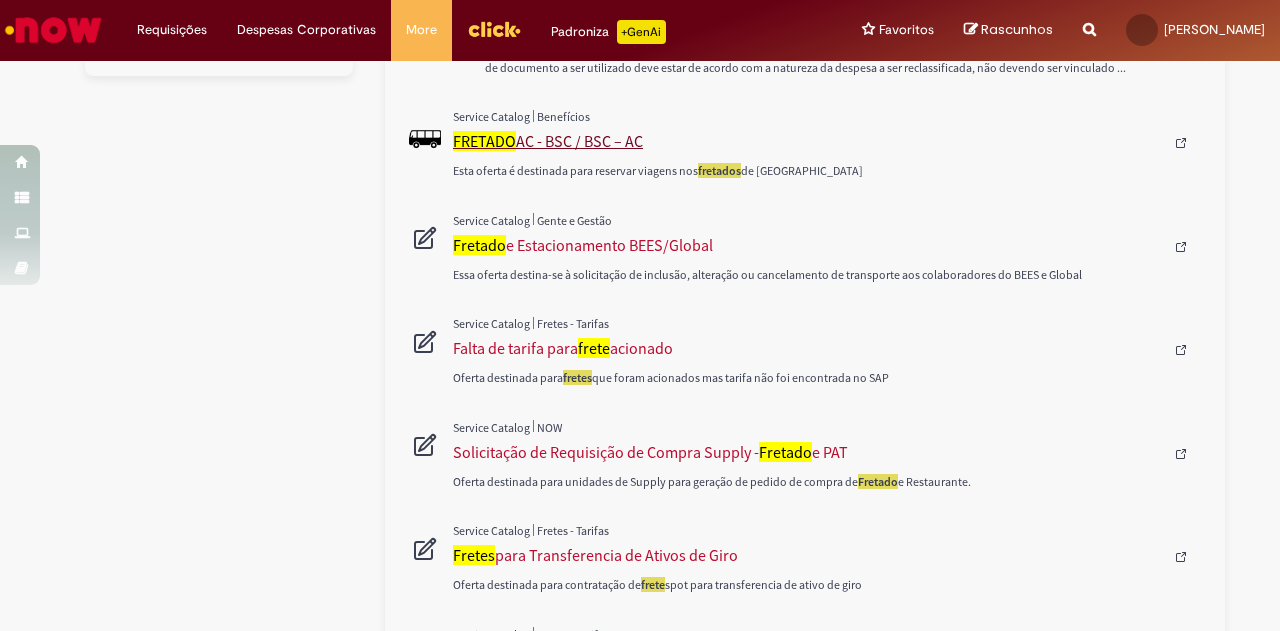 click on "FRETADO  AC - BSC / BSC – AC" at bounding box center (808, 141) 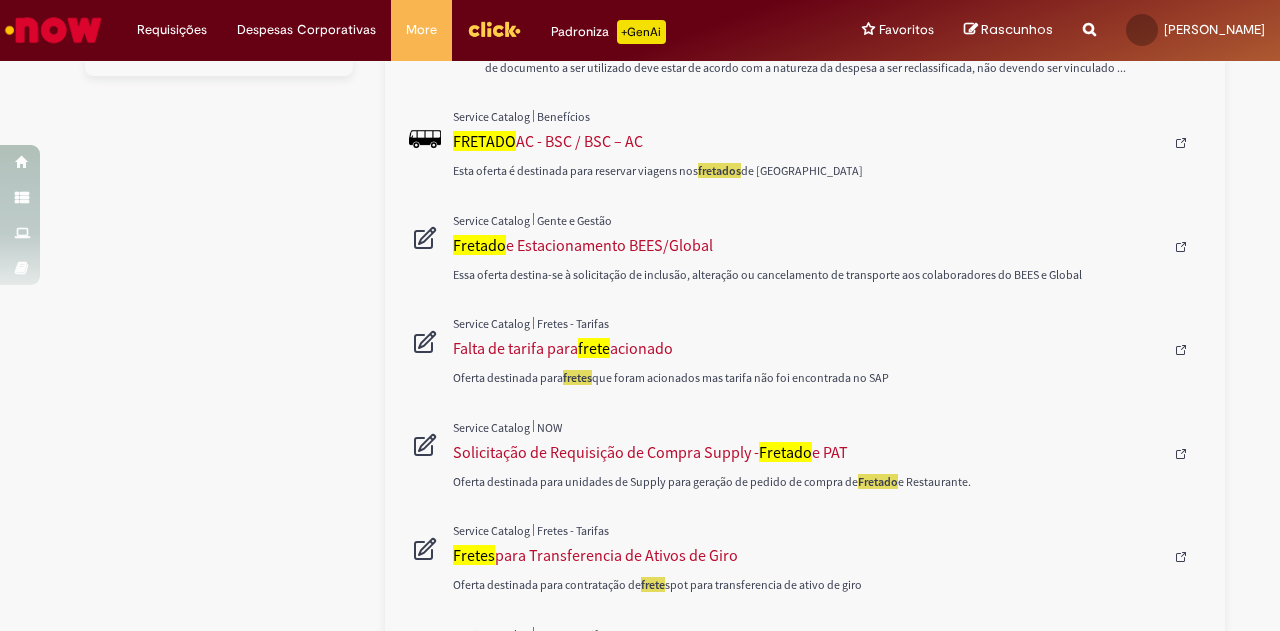 click at bounding box center (827, 117) 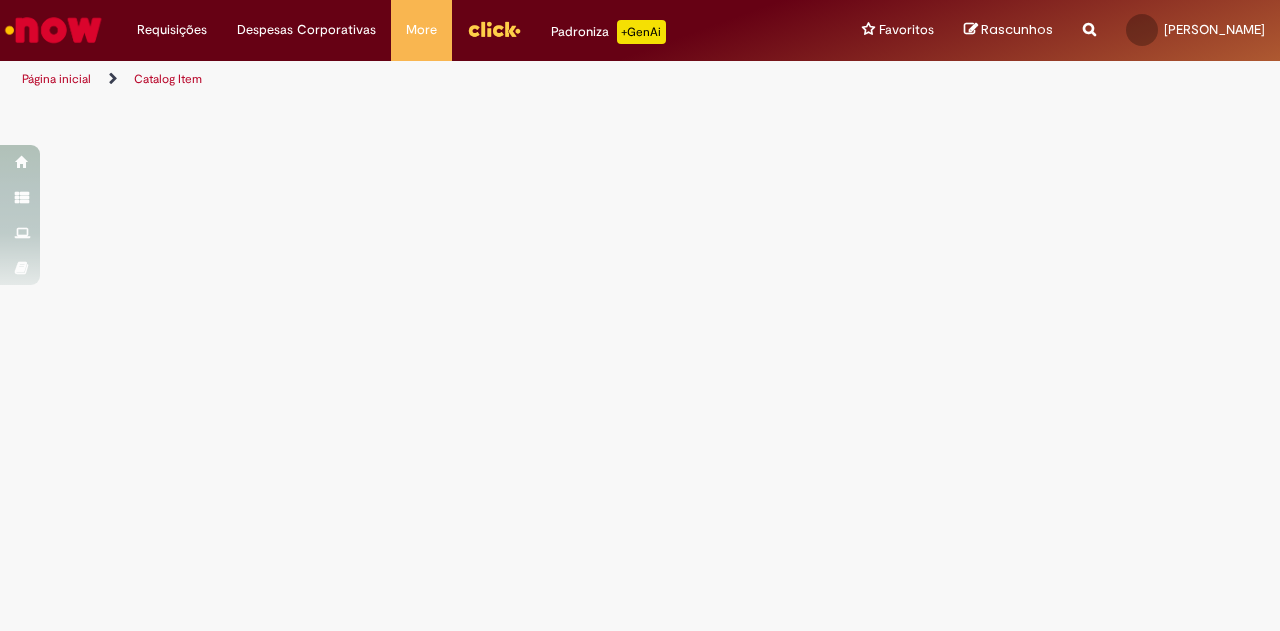 click at bounding box center (640, 168) 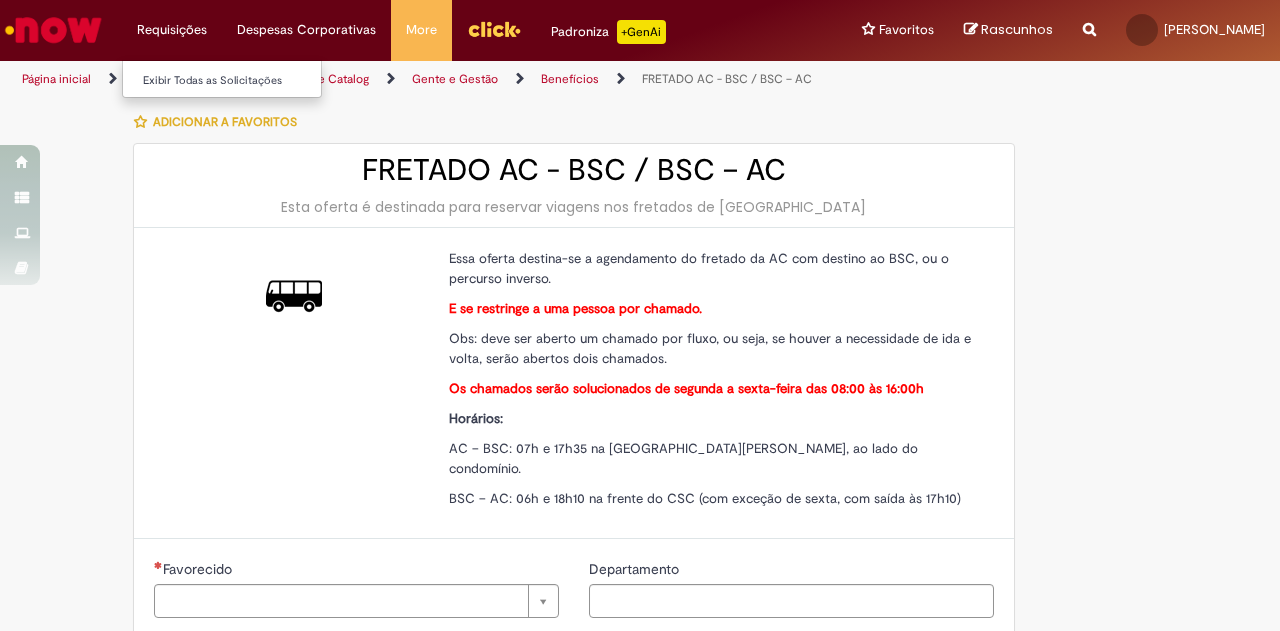 type on "********" 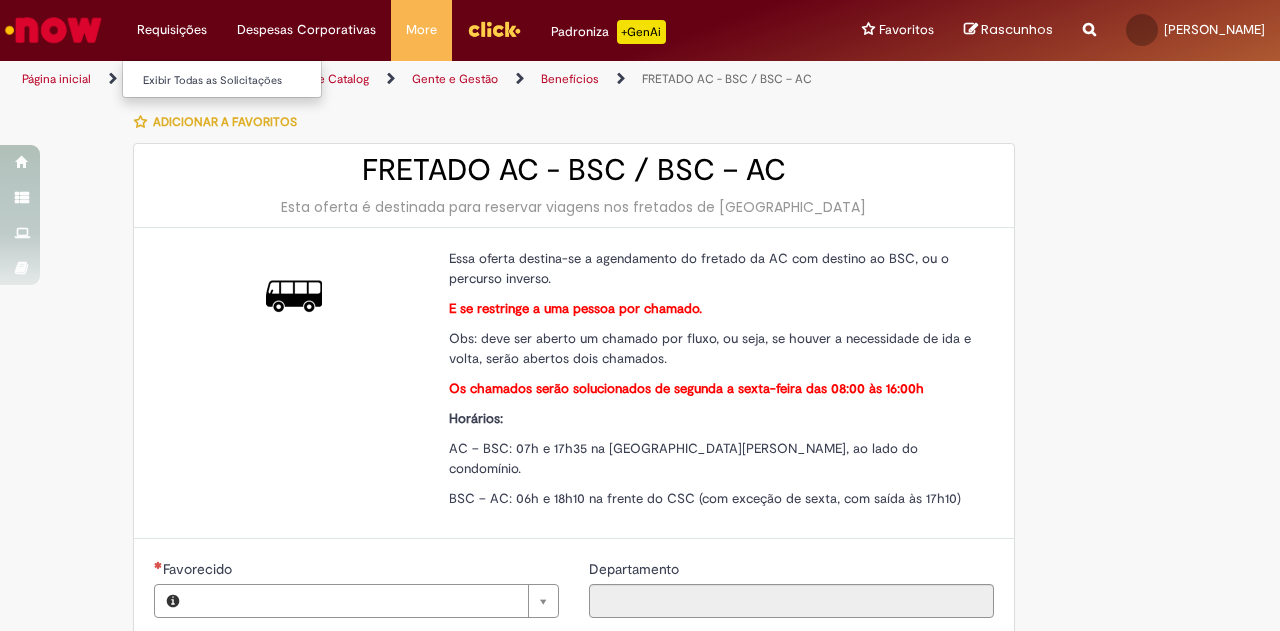 type on "**********" 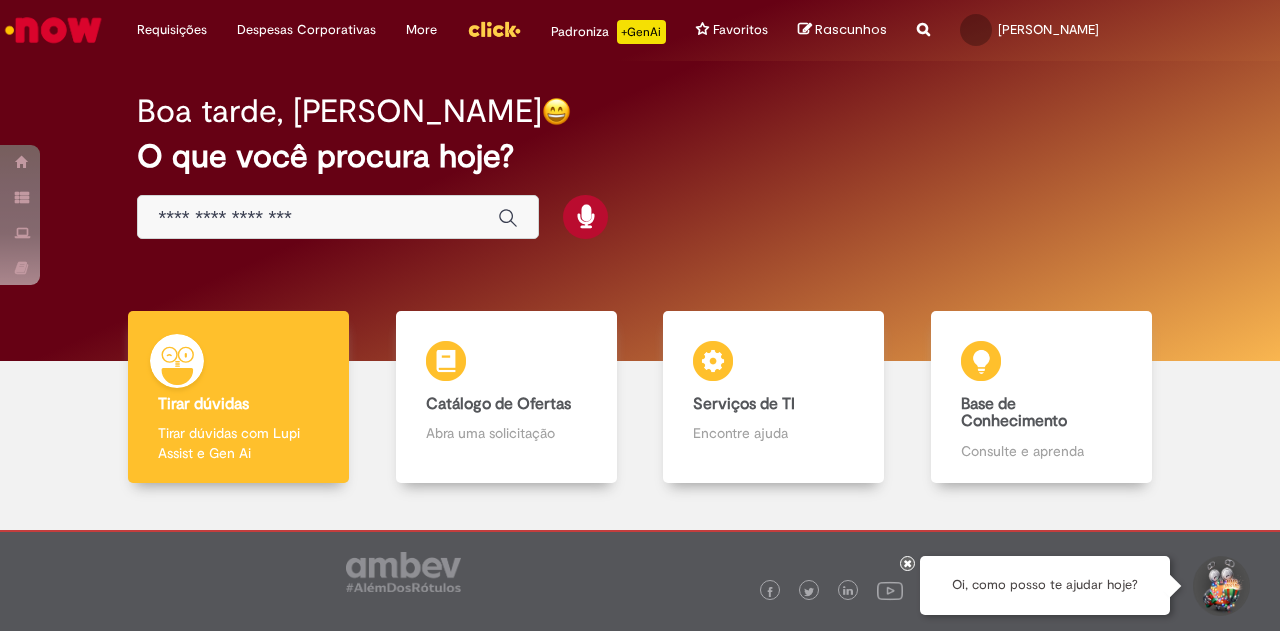 scroll, scrollTop: 0, scrollLeft: 0, axis: both 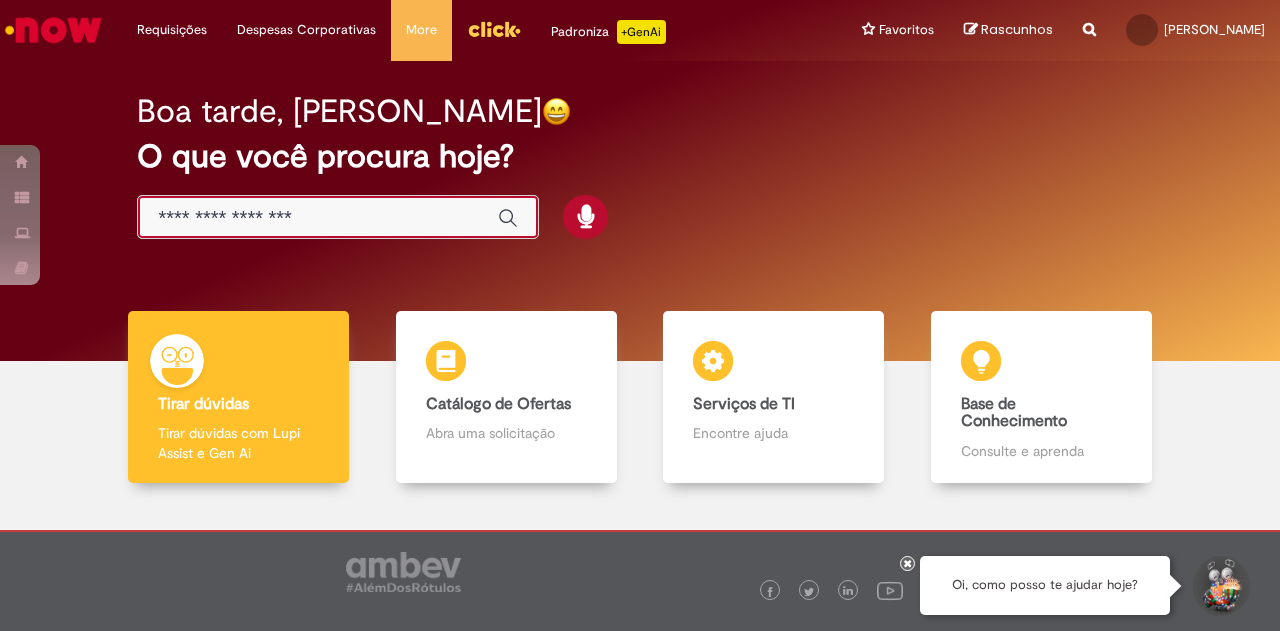 click at bounding box center [318, 218] 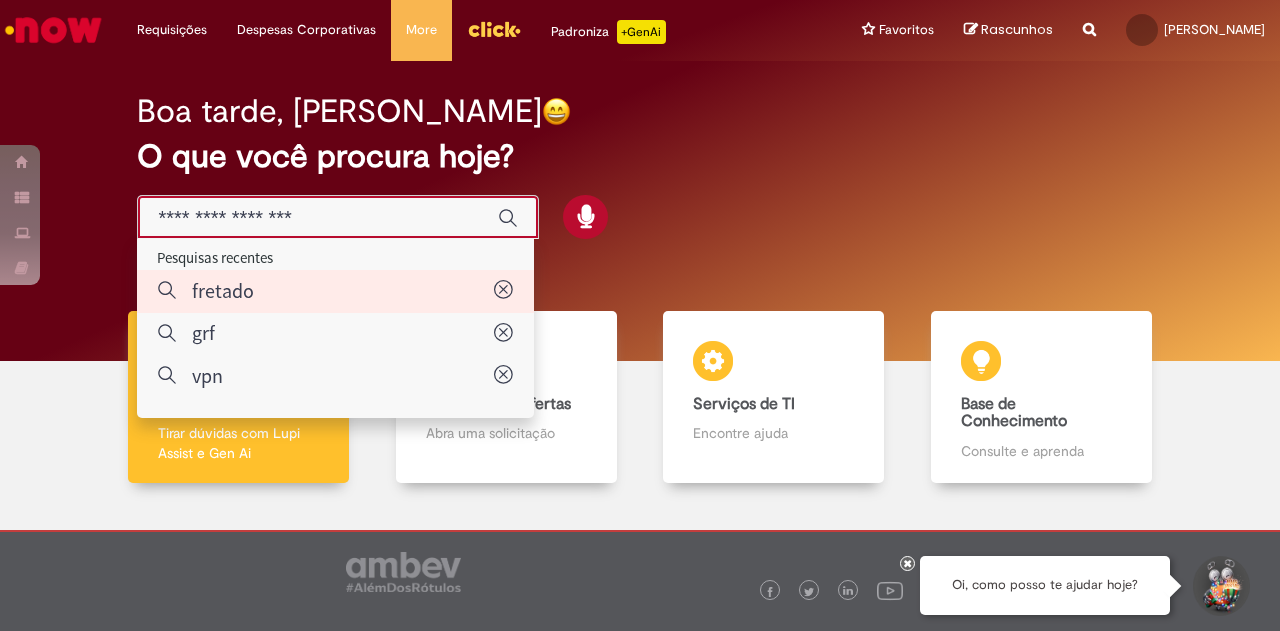 type on "*******" 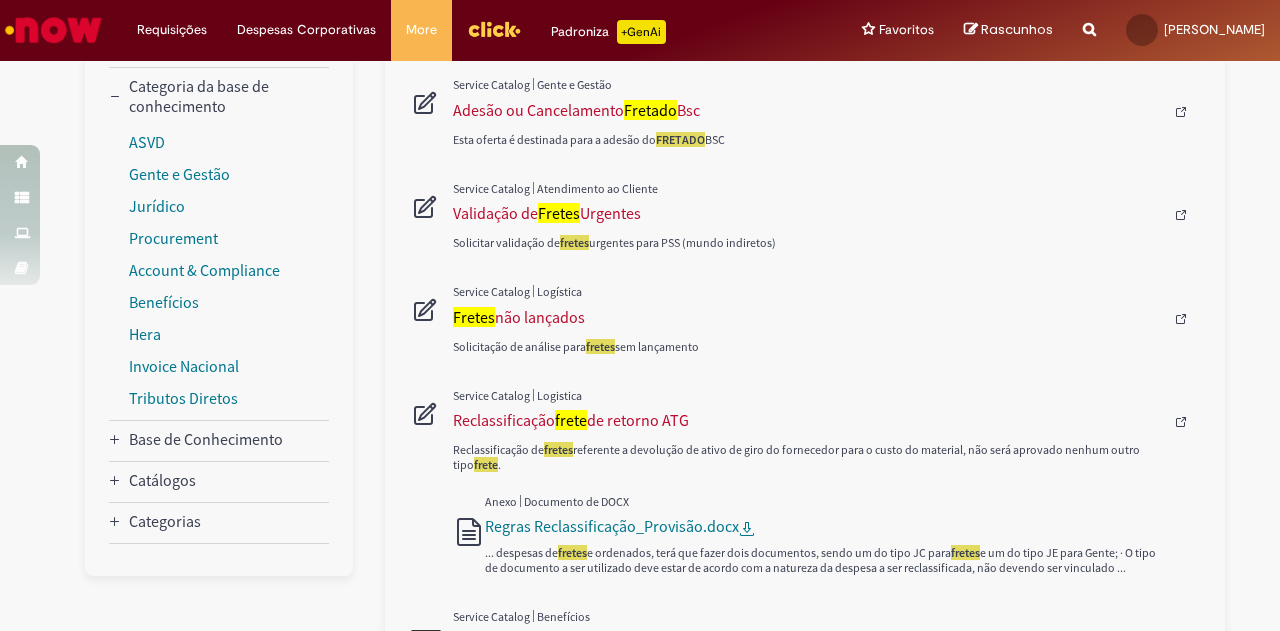scroll, scrollTop: 600, scrollLeft: 0, axis: vertical 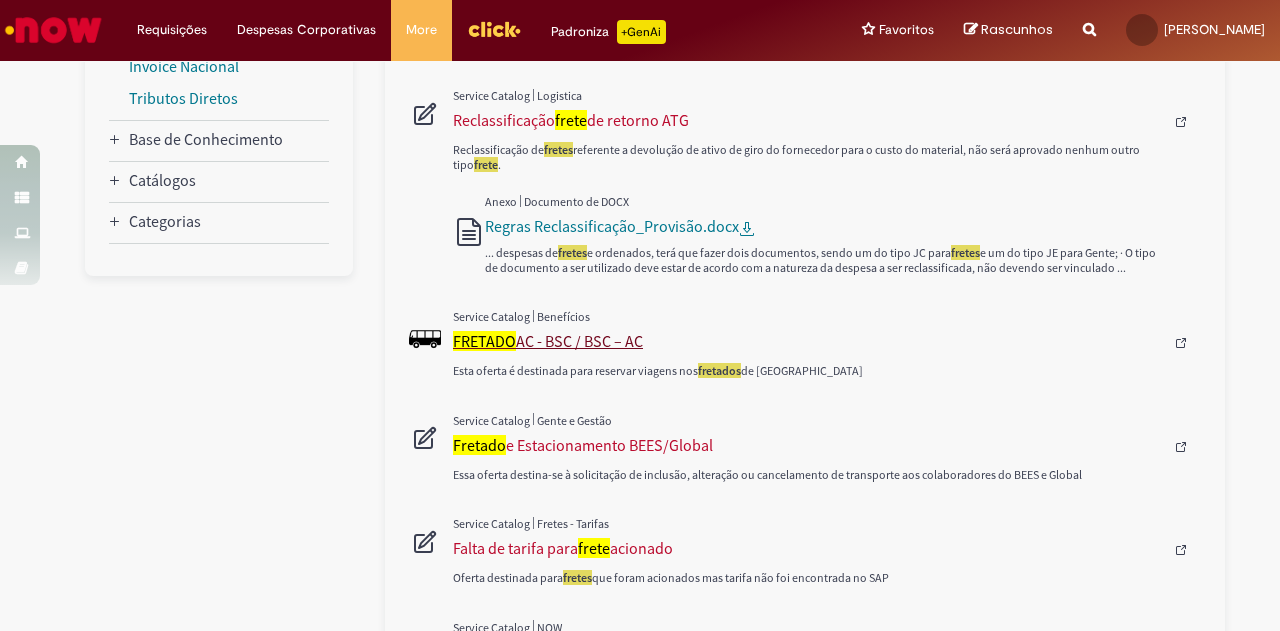 click on "FRETADO  AC - BSC / BSC – AC" at bounding box center (808, 341) 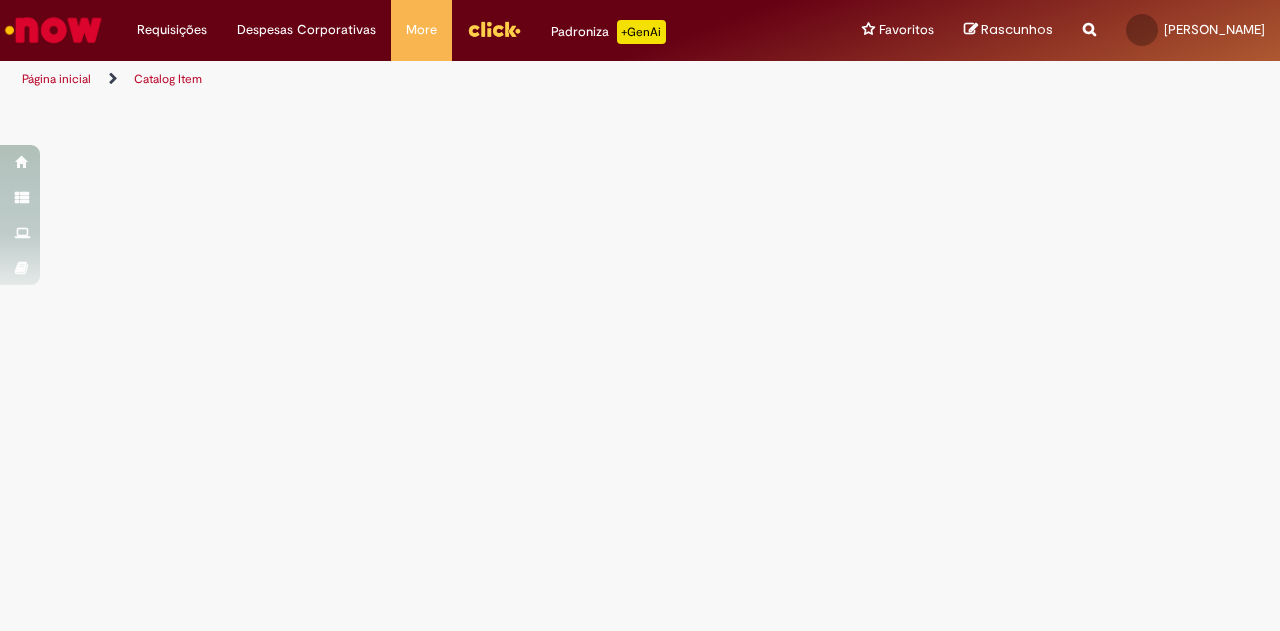 scroll, scrollTop: 0, scrollLeft: 0, axis: both 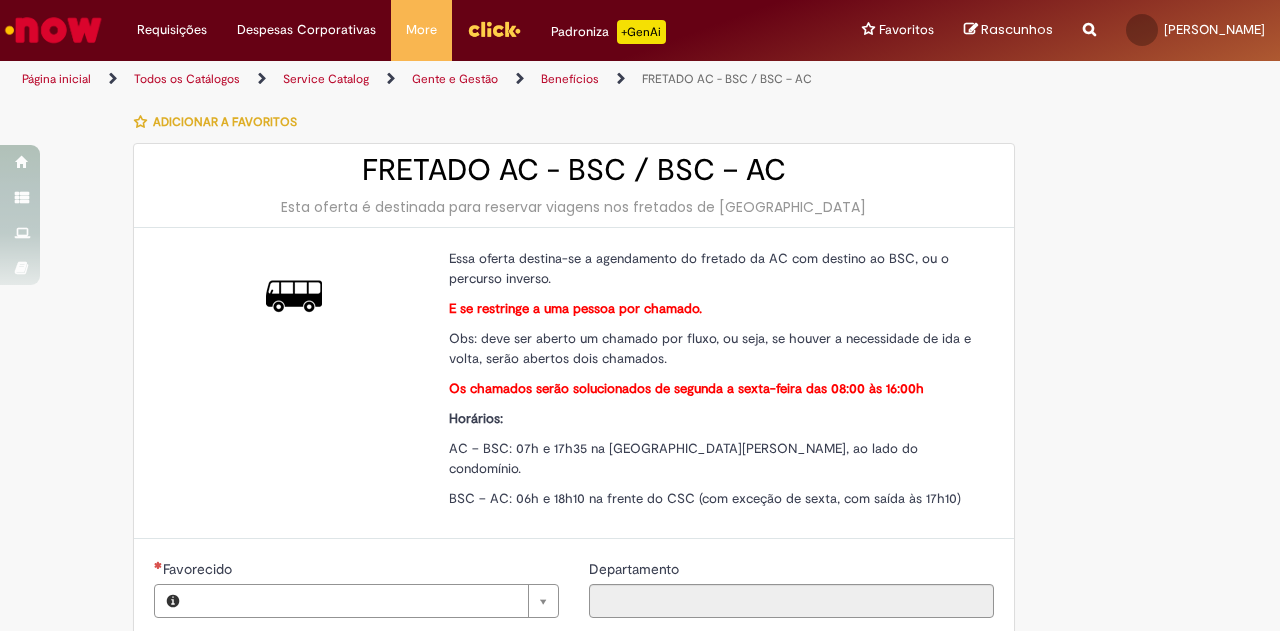 type on "********" 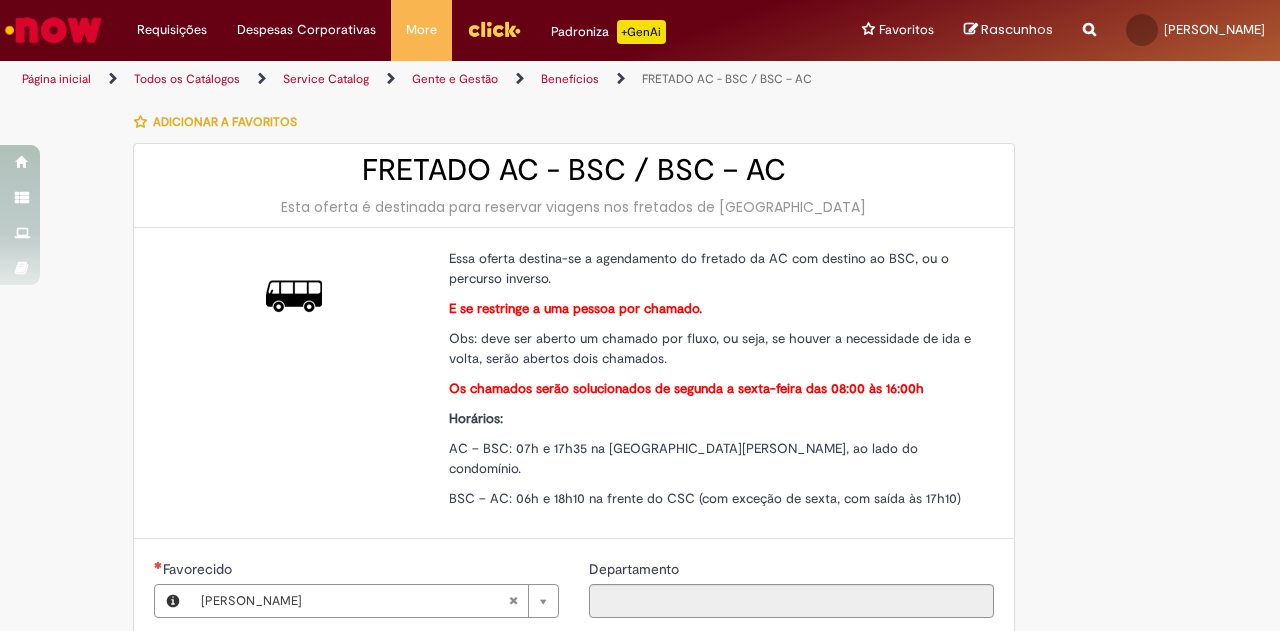 type on "**********" 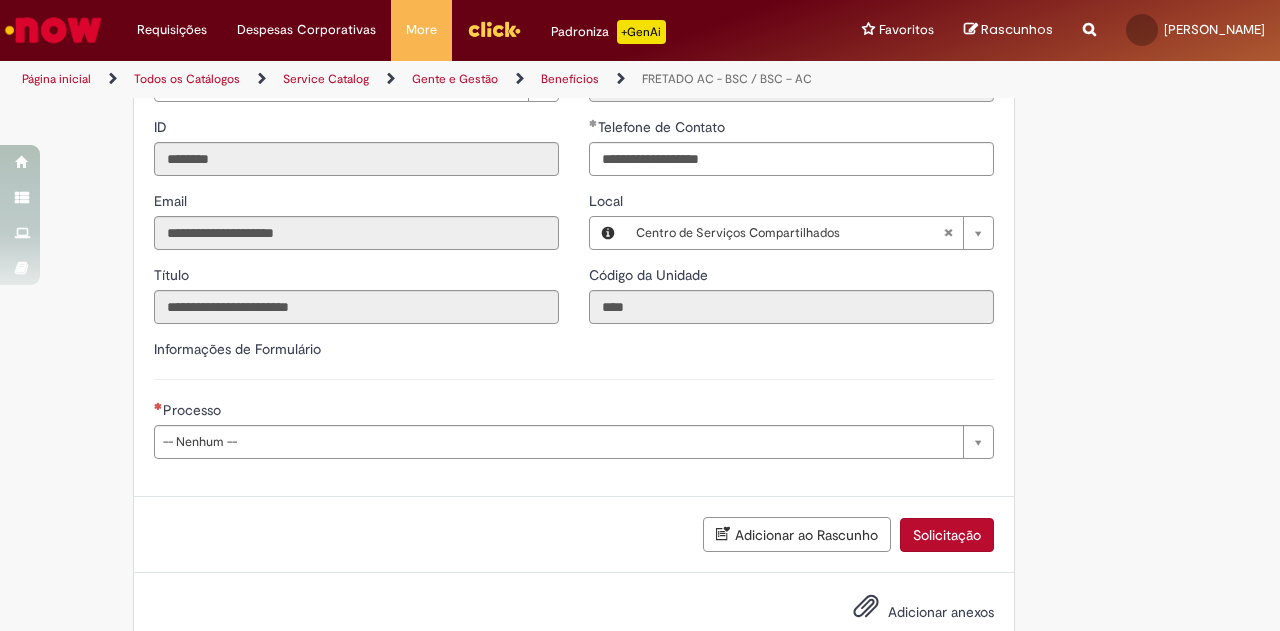 scroll, scrollTop: 542, scrollLeft: 0, axis: vertical 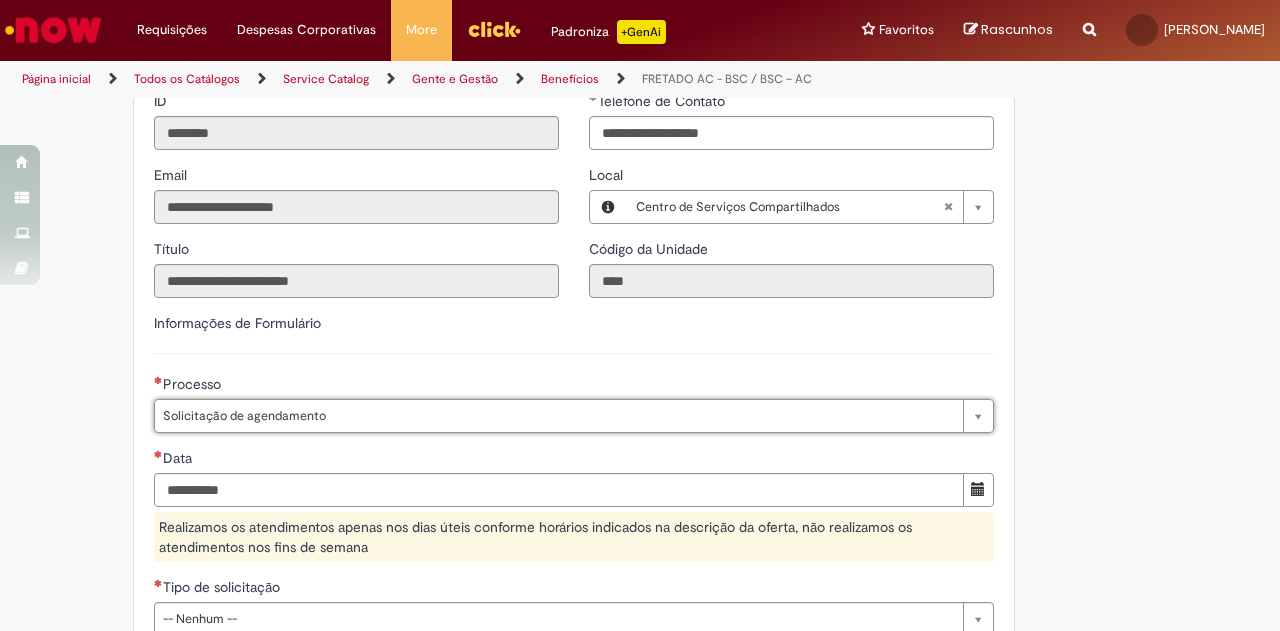 type on "**********" 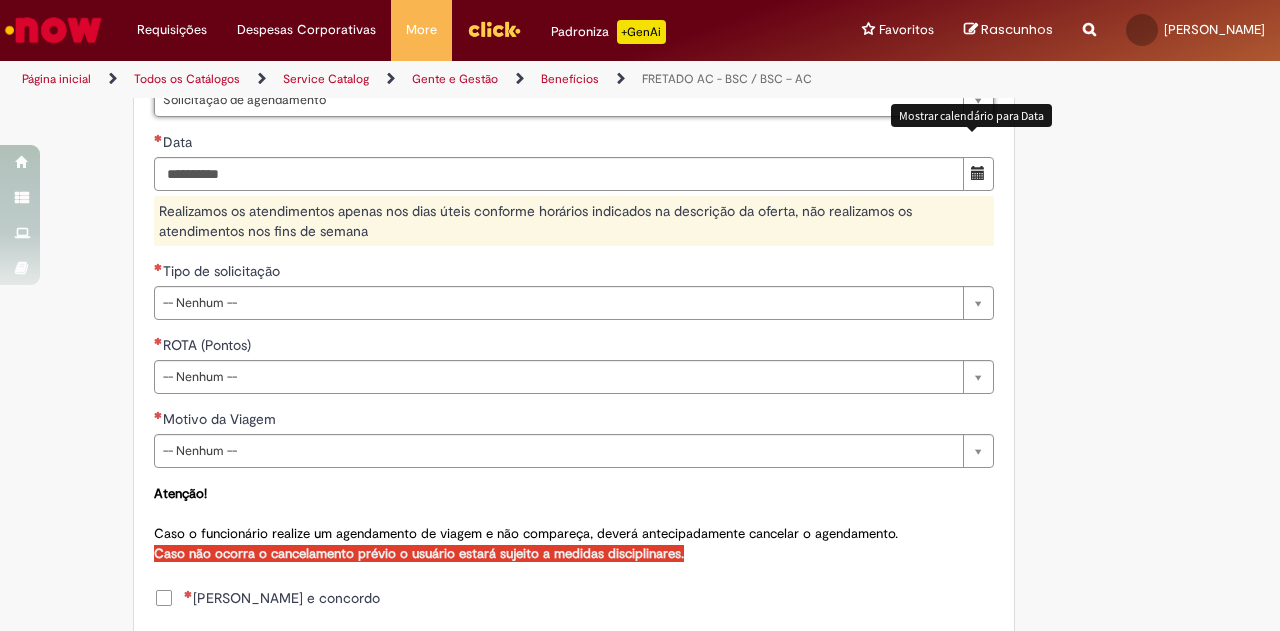 scroll, scrollTop: 842, scrollLeft: 0, axis: vertical 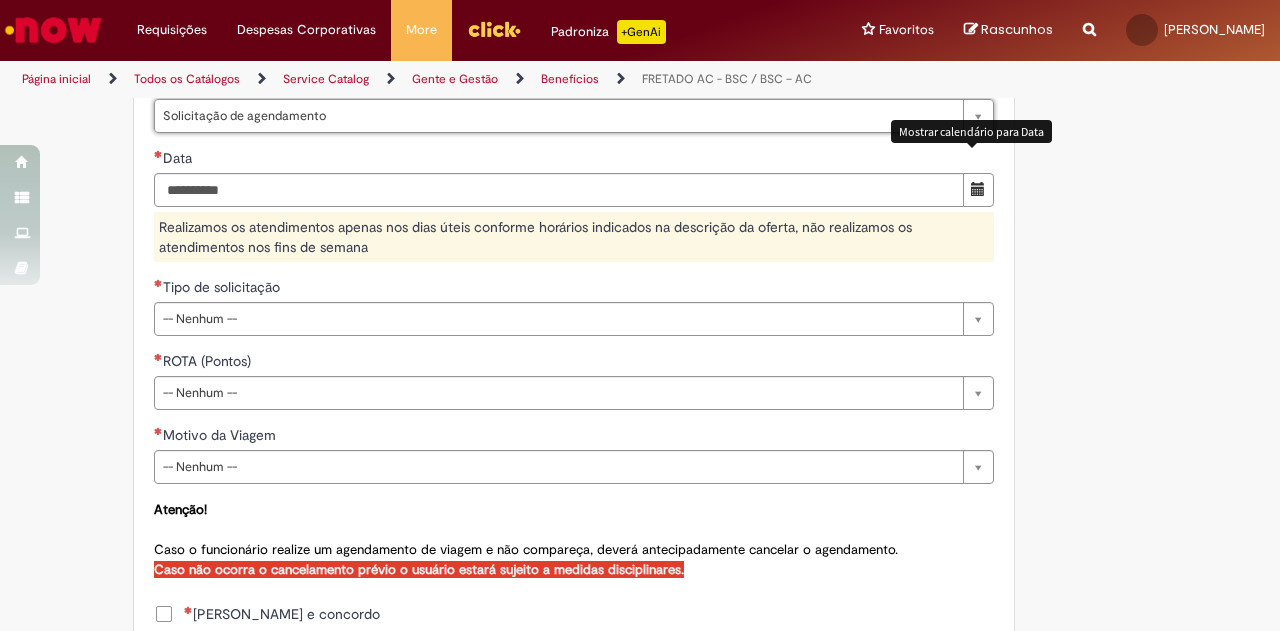 click at bounding box center [978, 189] 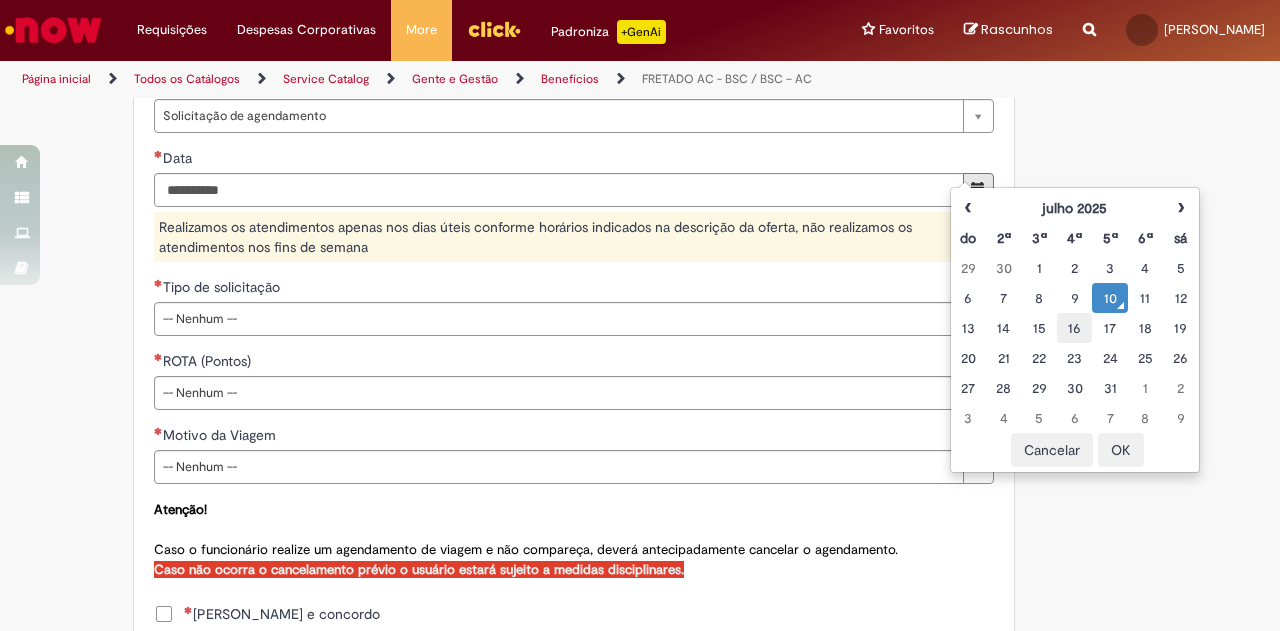 click on "16" at bounding box center (1074, 328) 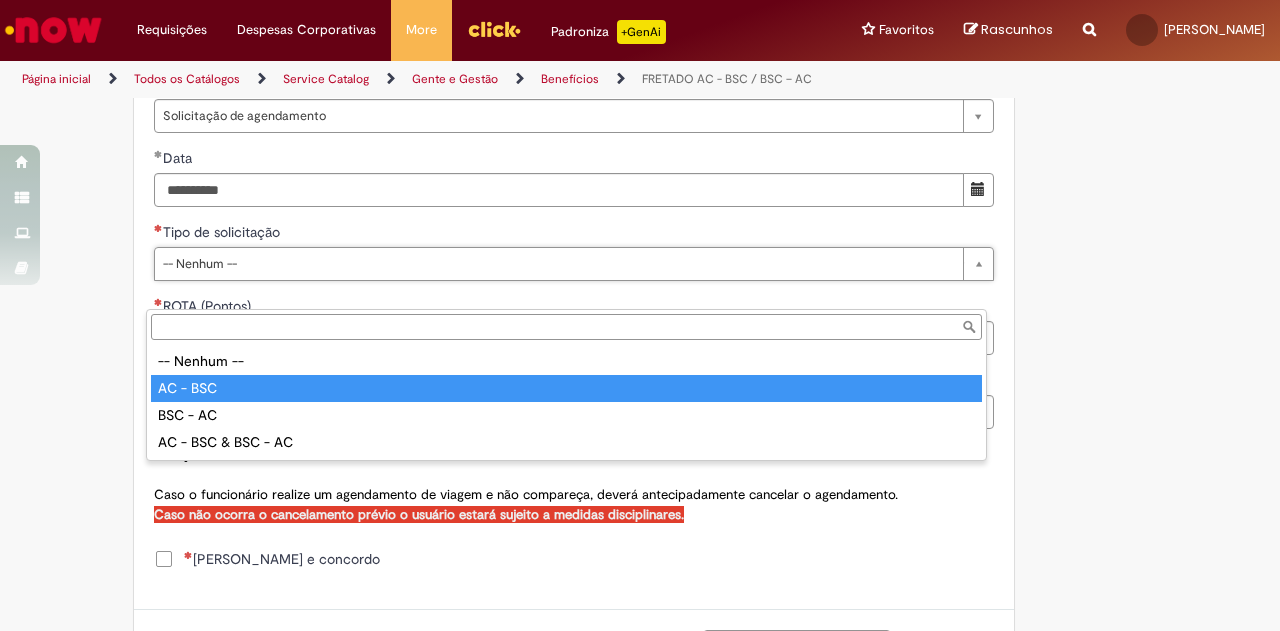 type on "********" 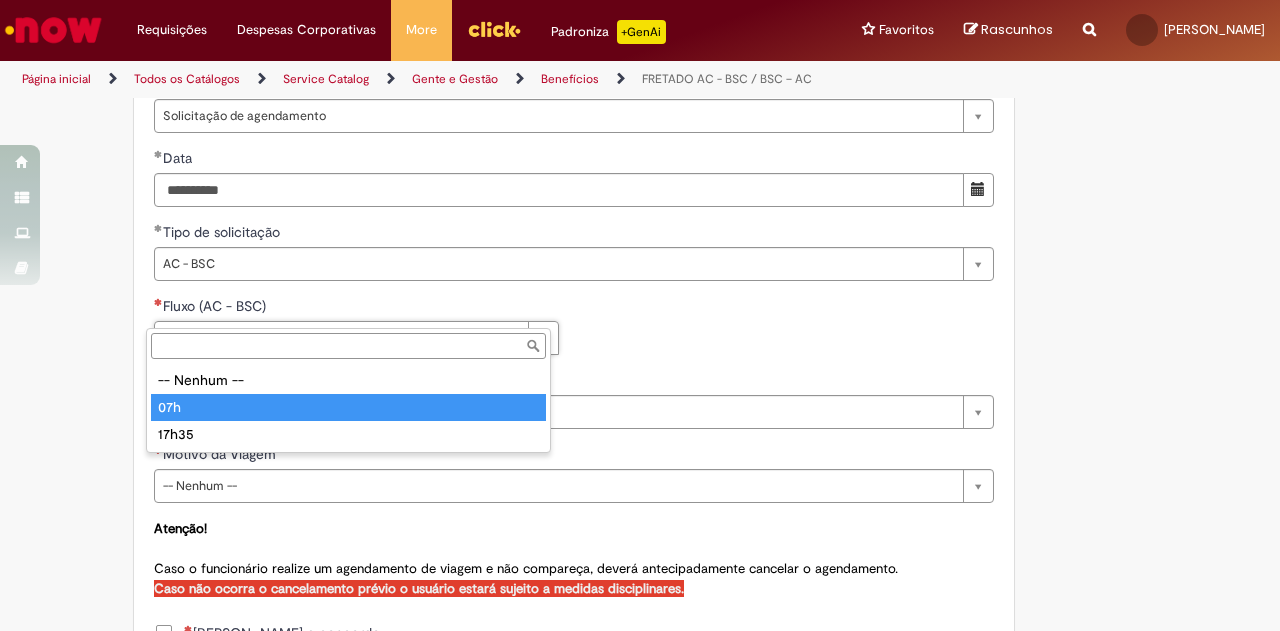 click on "**********" at bounding box center [574, 444] 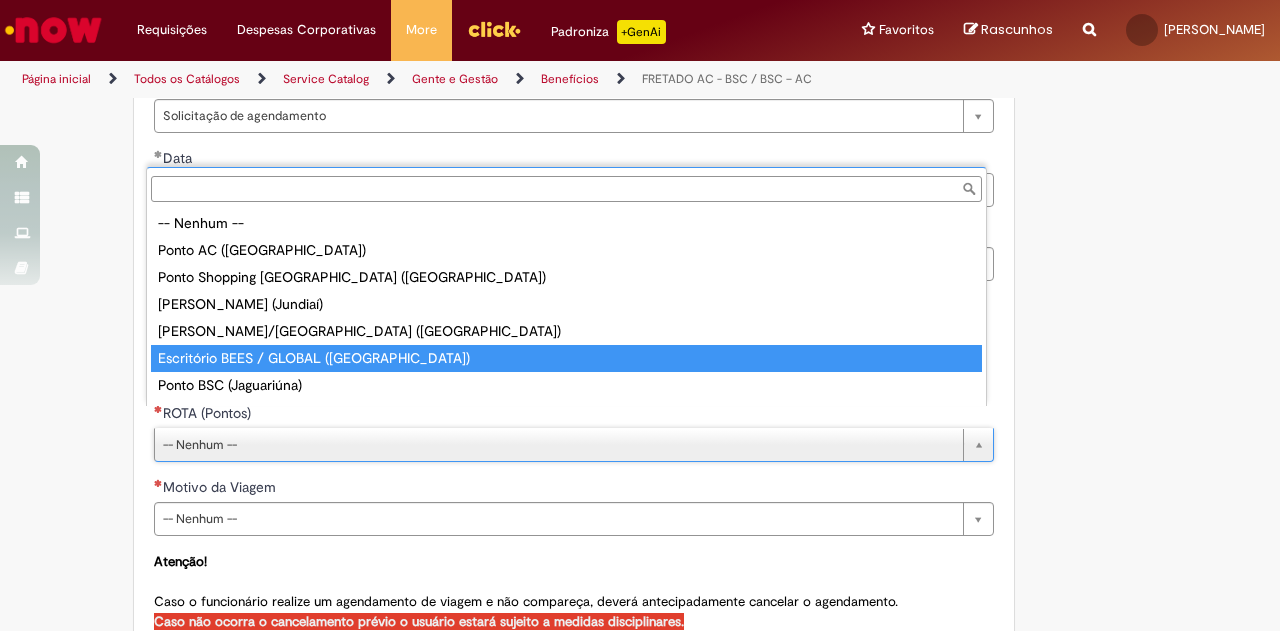 scroll, scrollTop: 51, scrollLeft: 0, axis: vertical 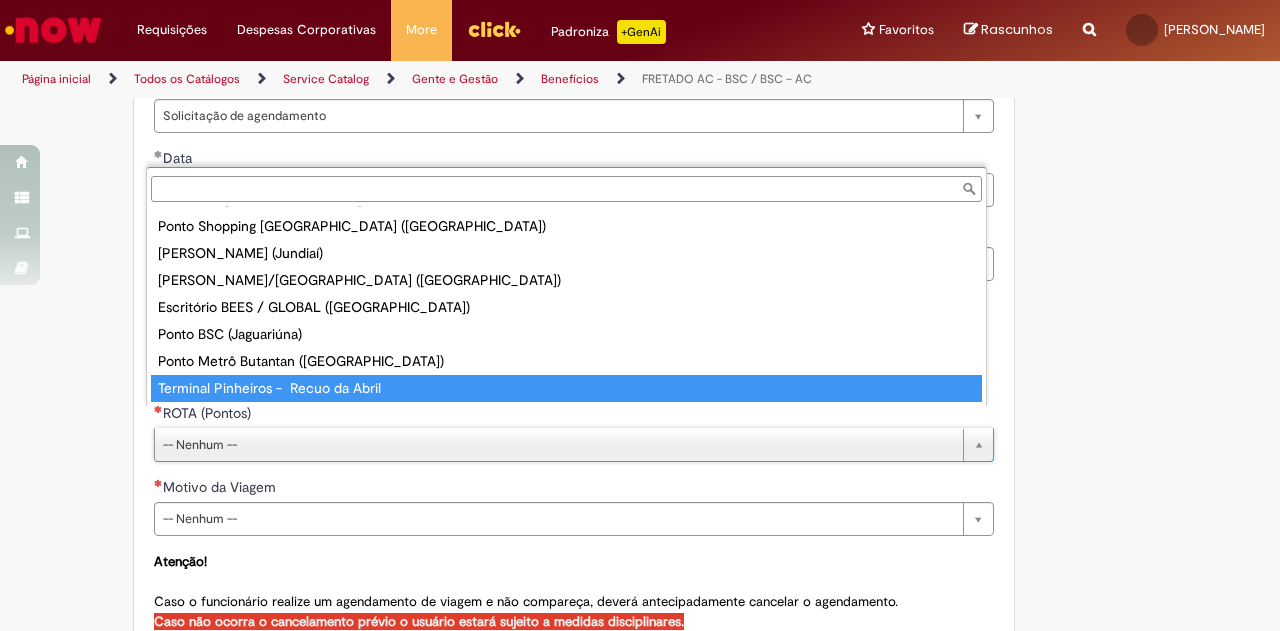 type on "**********" 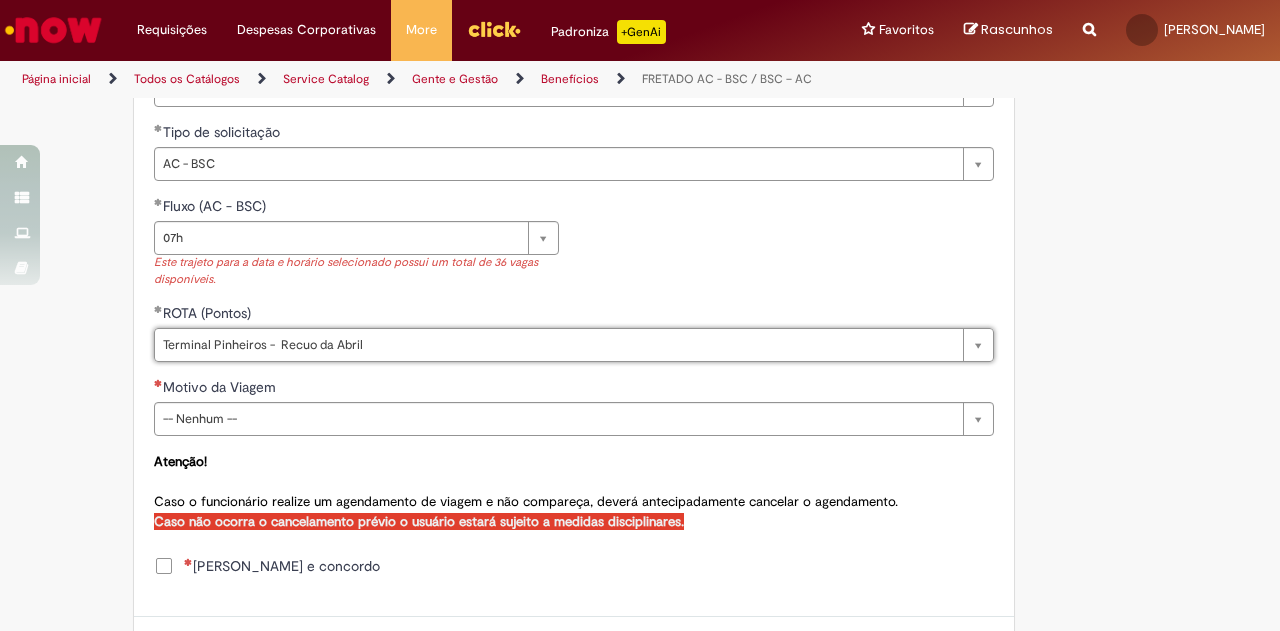 scroll, scrollTop: 1042, scrollLeft: 0, axis: vertical 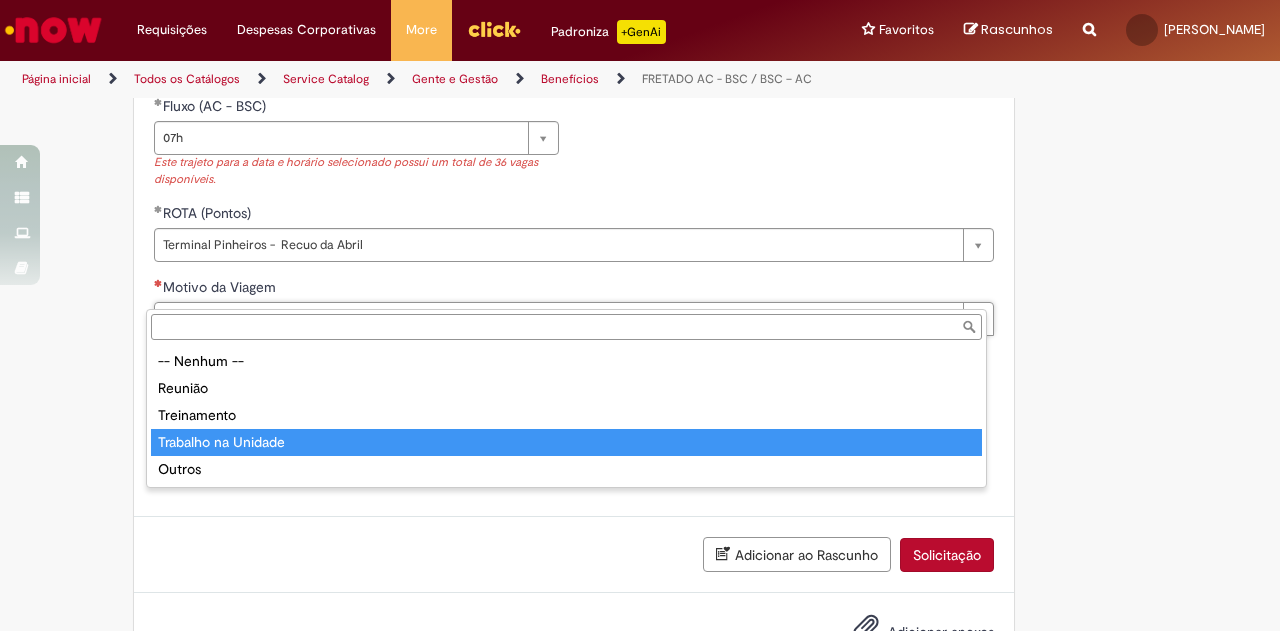 type on "**********" 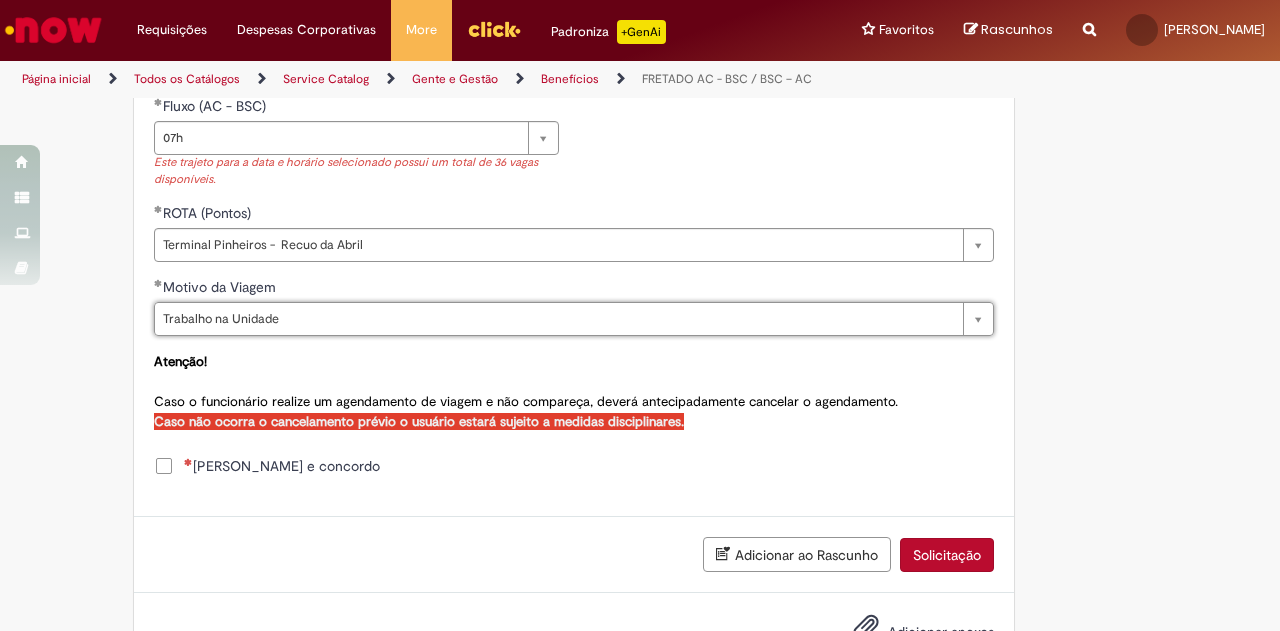 click on "**********" at bounding box center (574, 423) 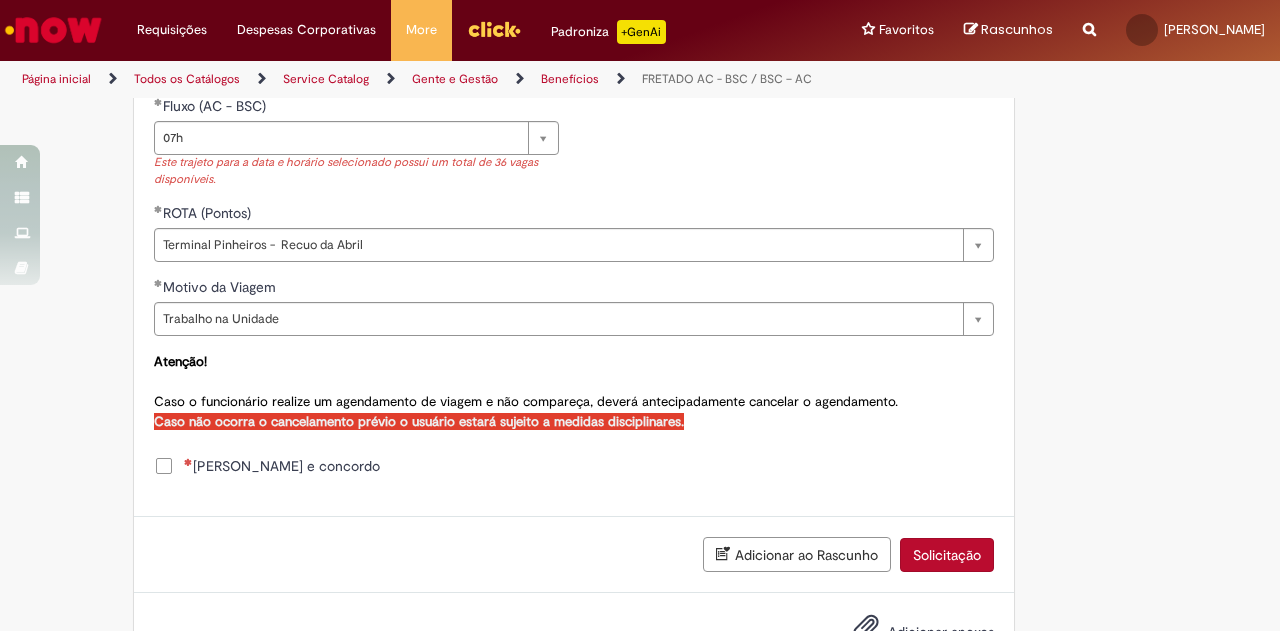 click on "[PERSON_NAME] e concordo" at bounding box center [282, 466] 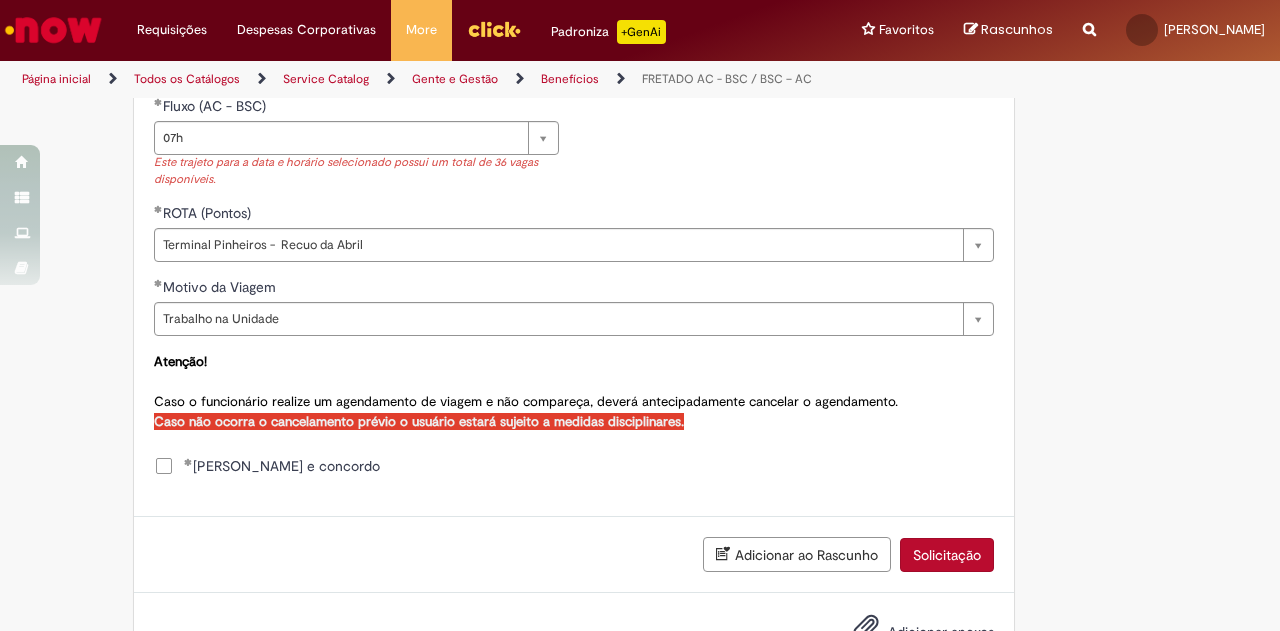 click on "Solicitação" at bounding box center (947, 555) 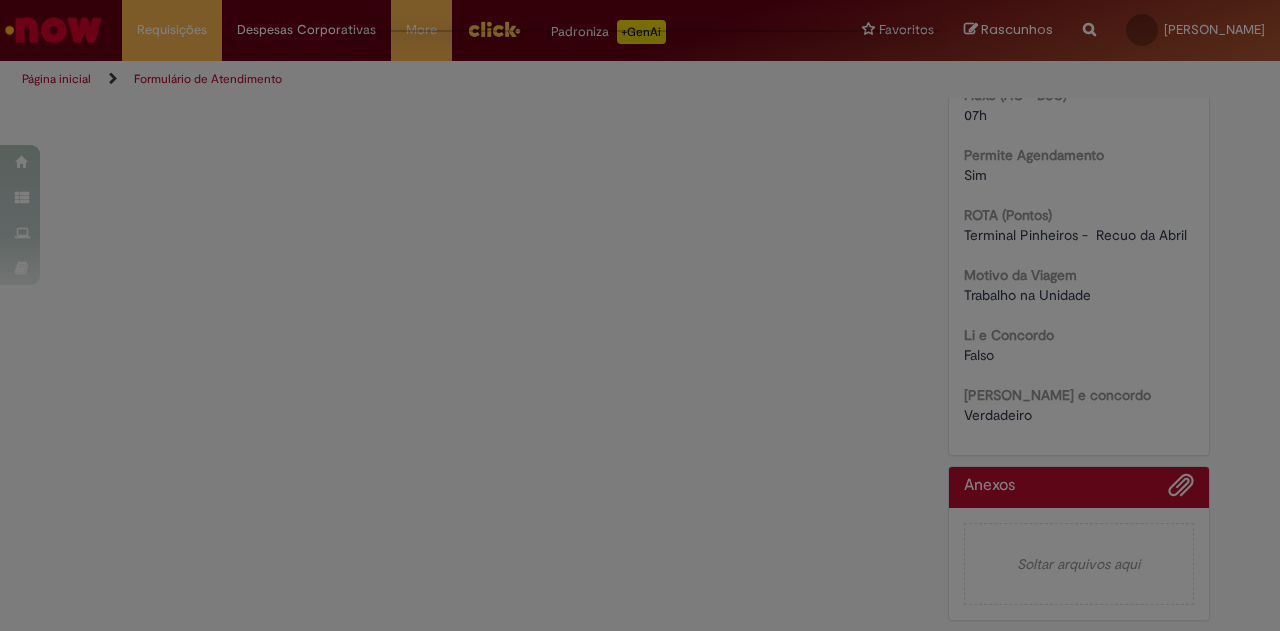 scroll, scrollTop: 0, scrollLeft: 0, axis: both 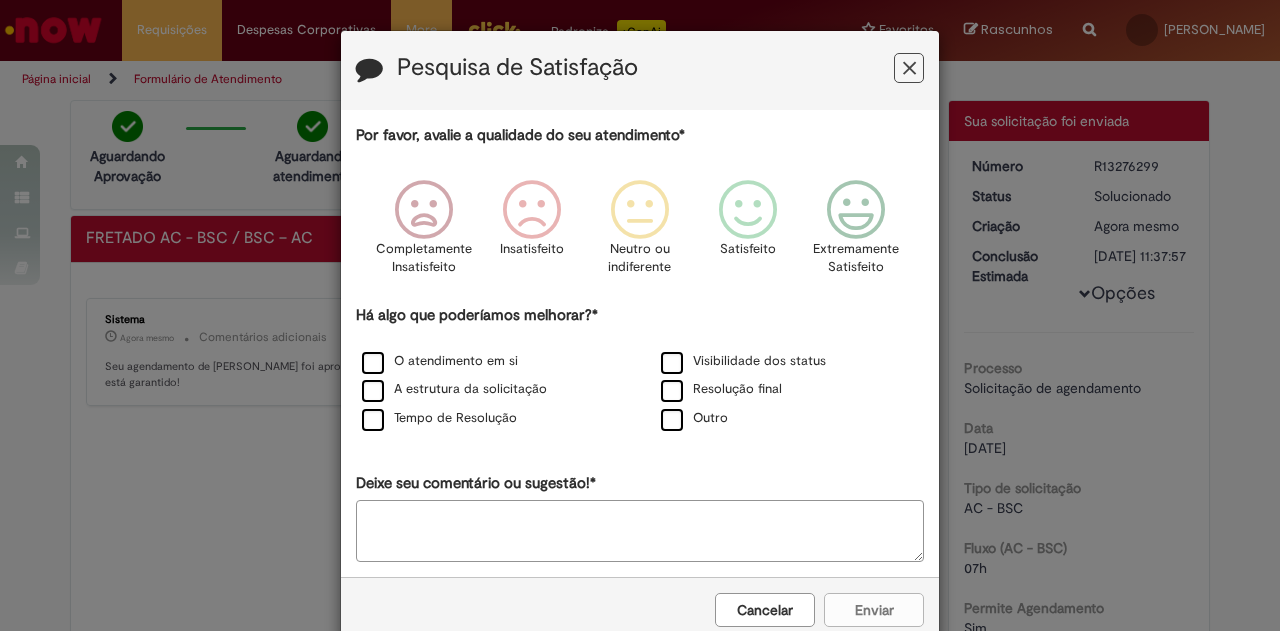 click at bounding box center [909, 68] 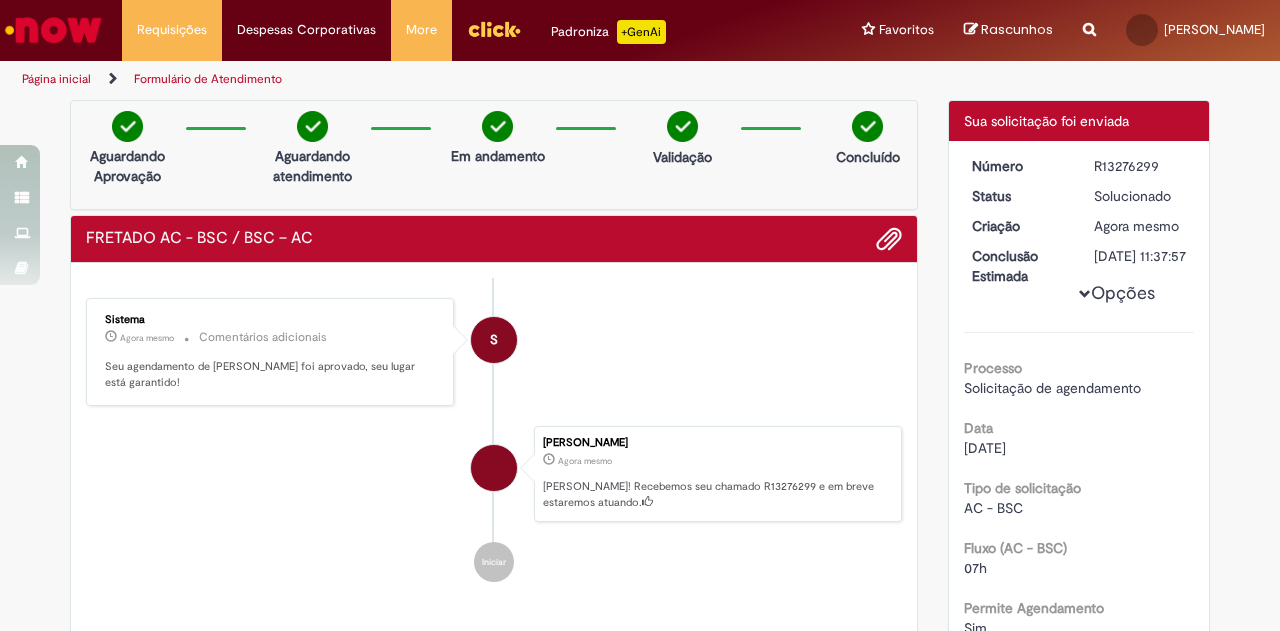 click on "Formulário de Atendimento" at bounding box center (208, 79) 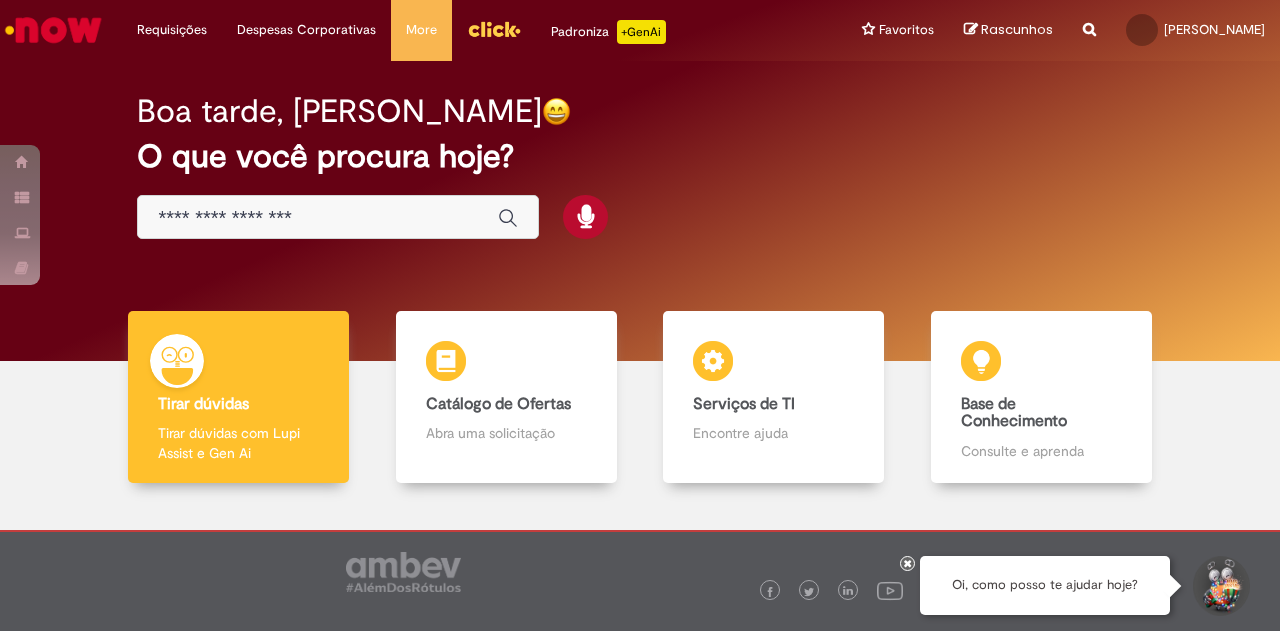 click at bounding box center (338, 217) 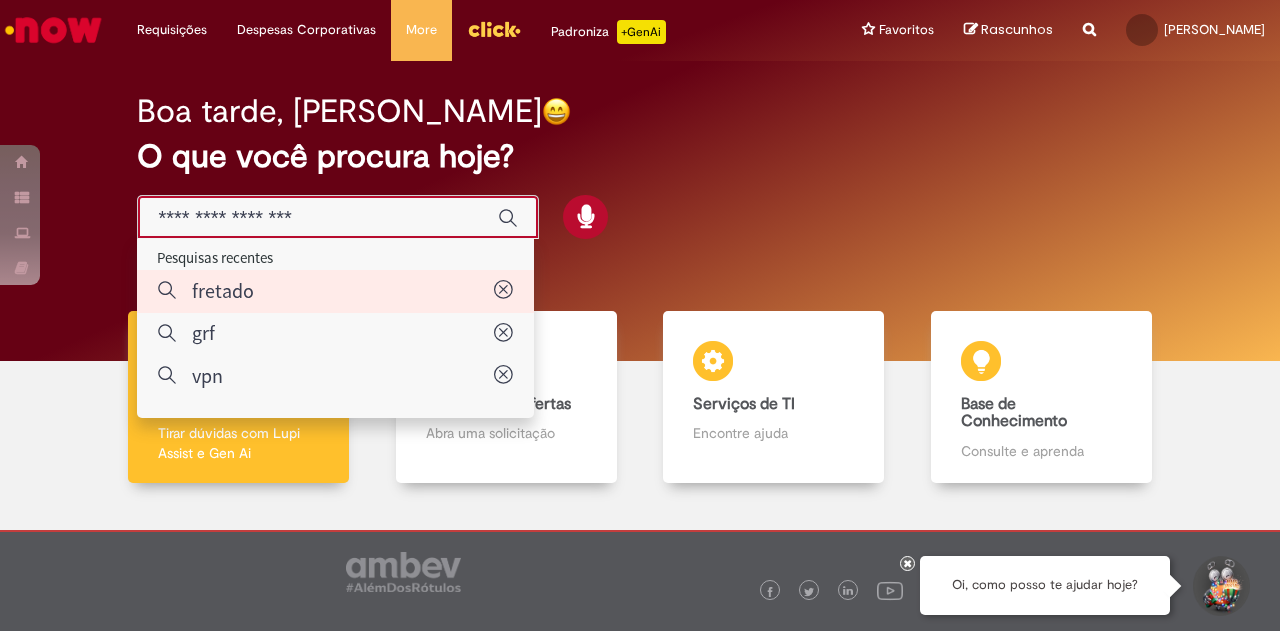 type on "*******" 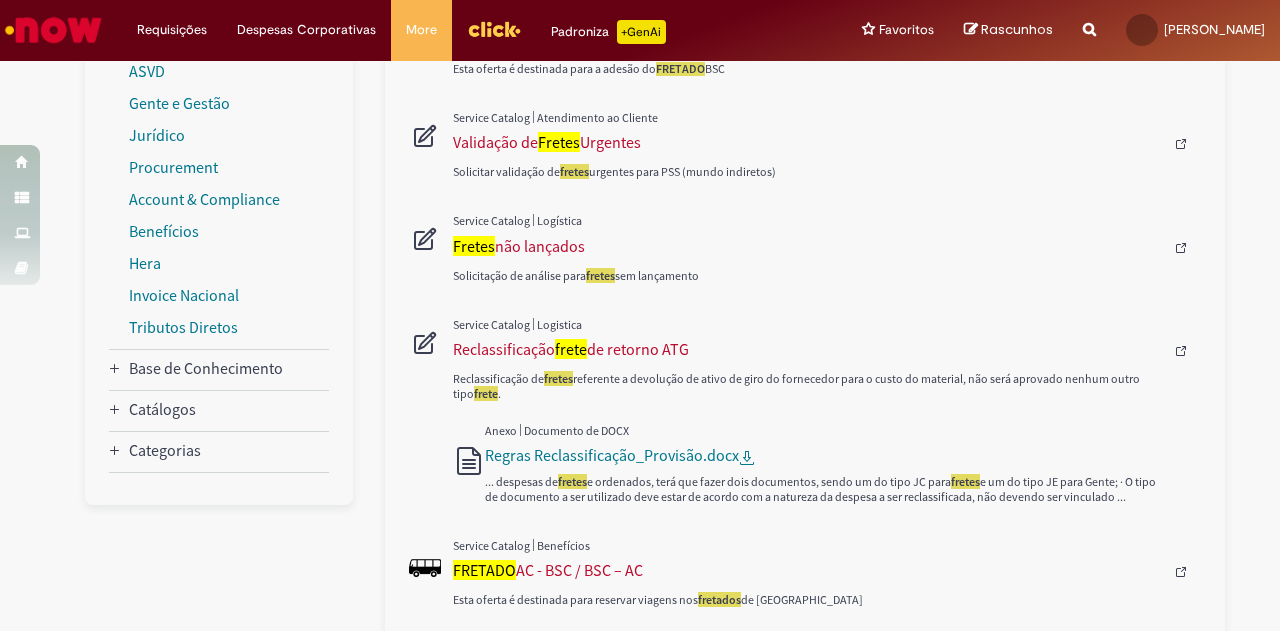 scroll, scrollTop: 400, scrollLeft: 0, axis: vertical 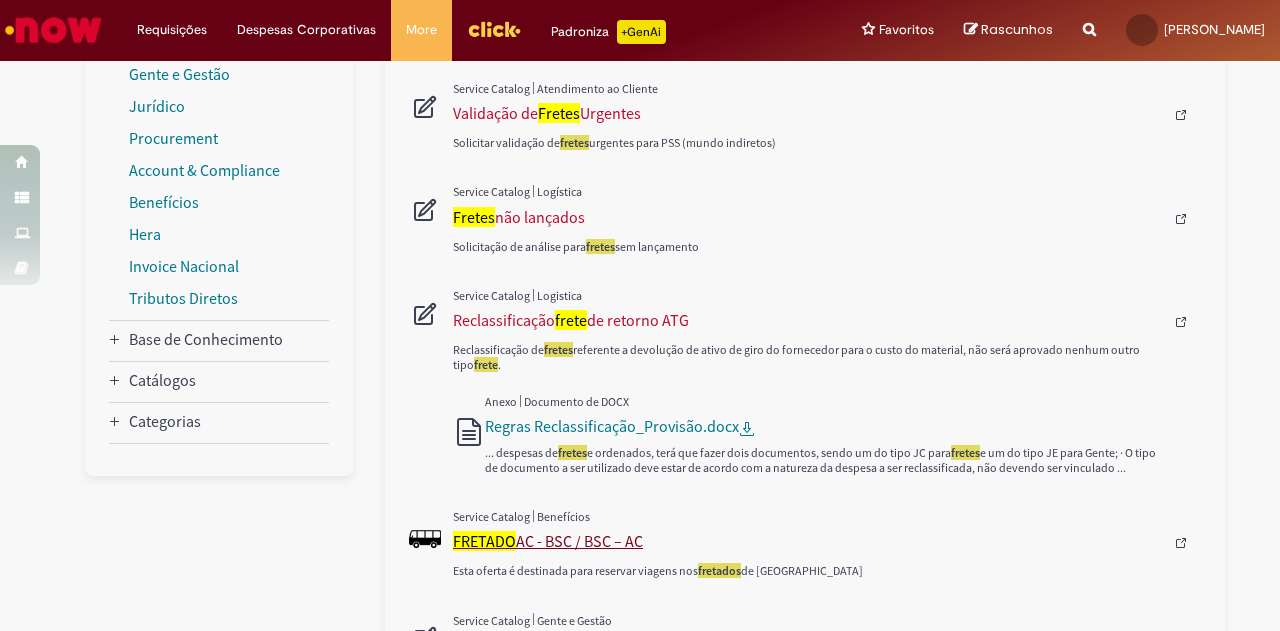click on "FRETADO  AC - BSC / BSC – AC" at bounding box center (808, 541) 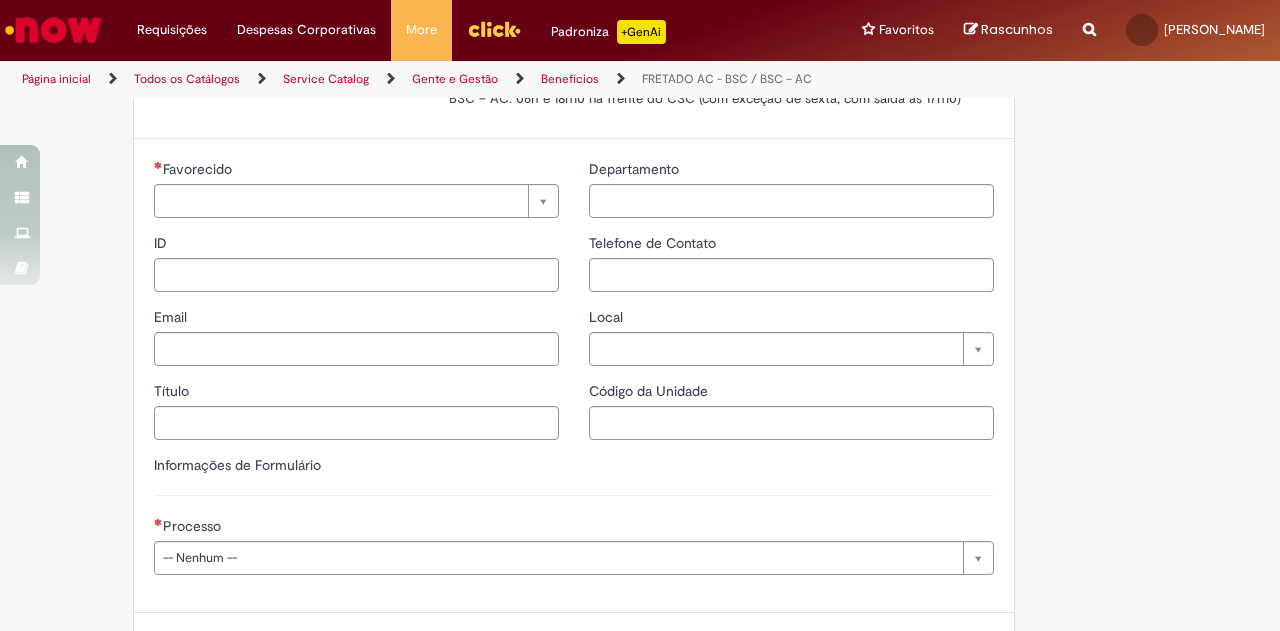 type on "********" 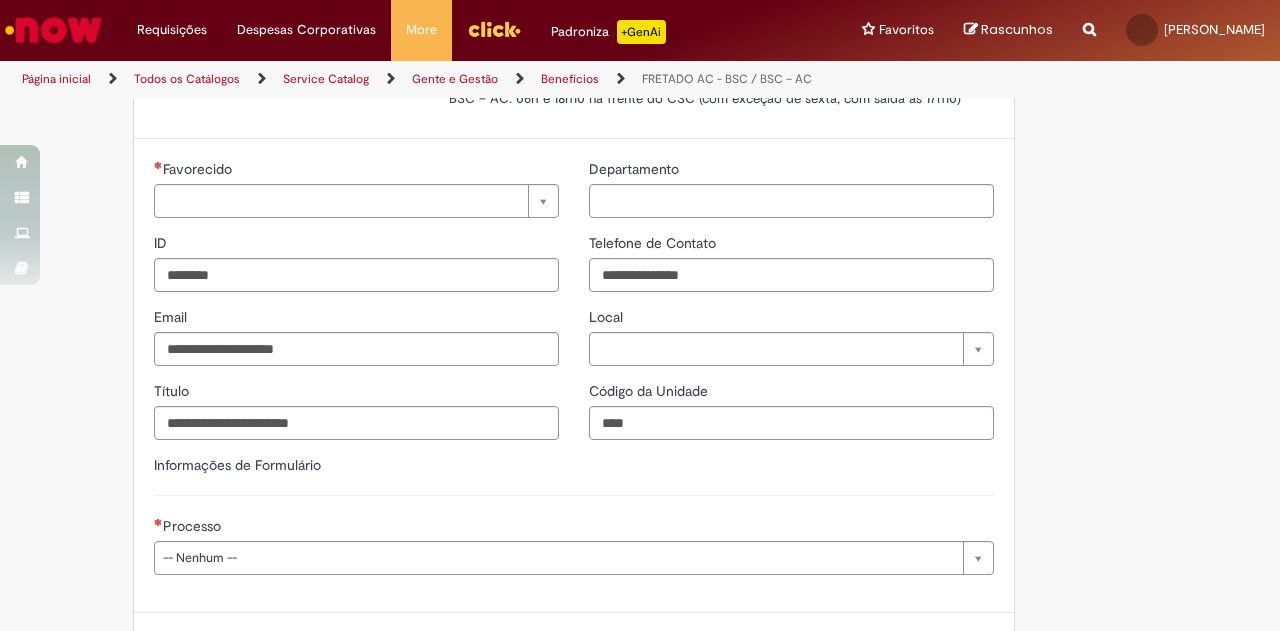 type on "**********" 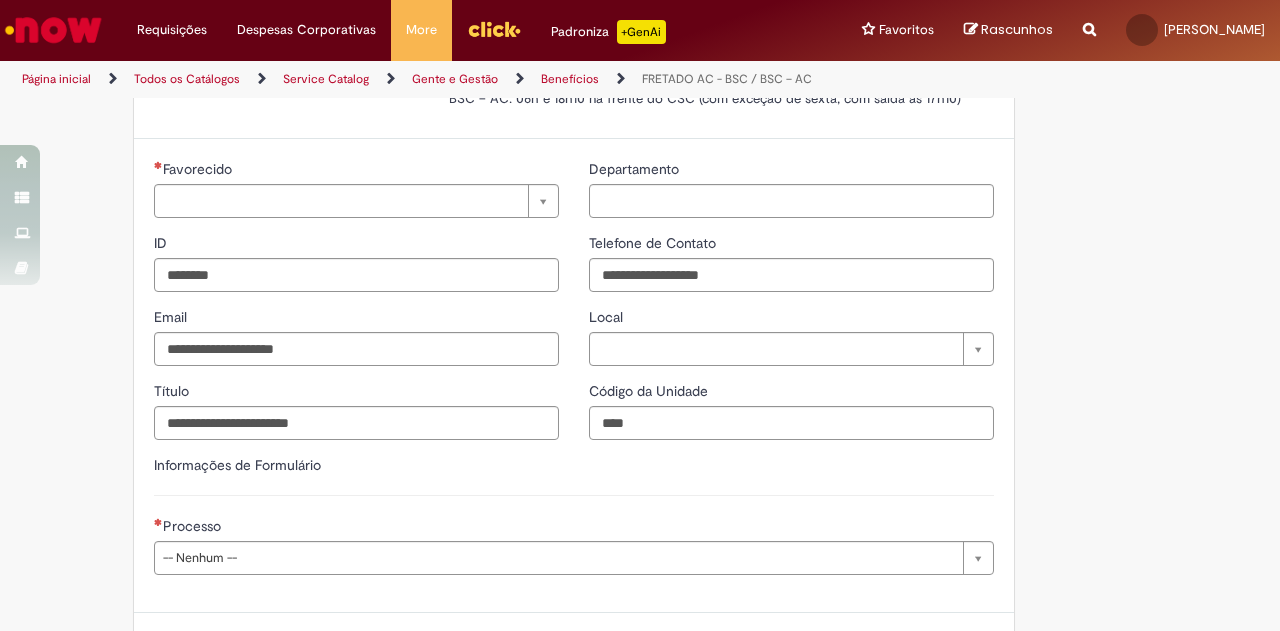 type on "**********" 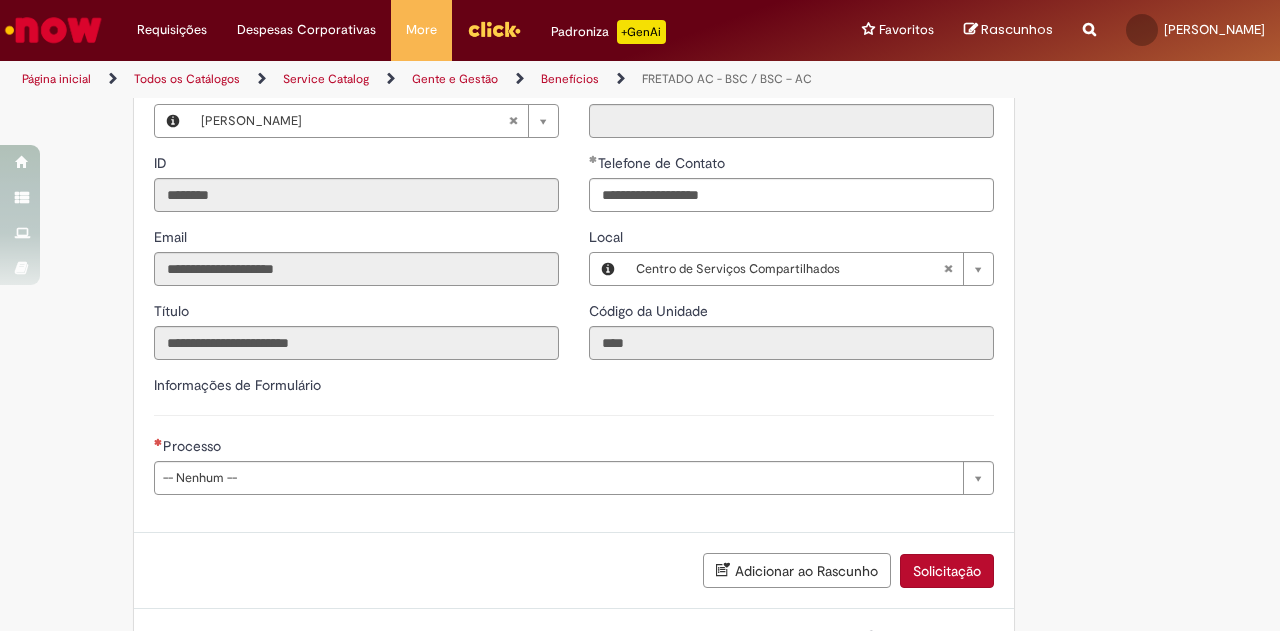 scroll, scrollTop: 542, scrollLeft: 0, axis: vertical 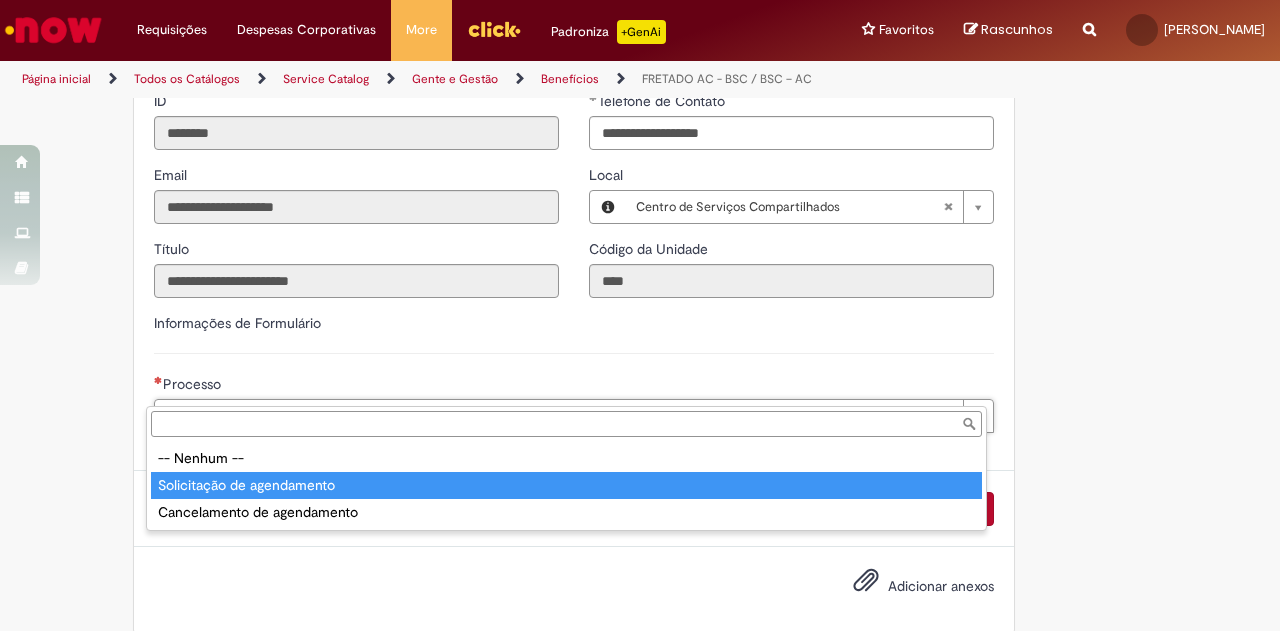 drag, startPoint x: 466, startPoint y: 461, endPoint x: 464, endPoint y: 475, distance: 14.142136 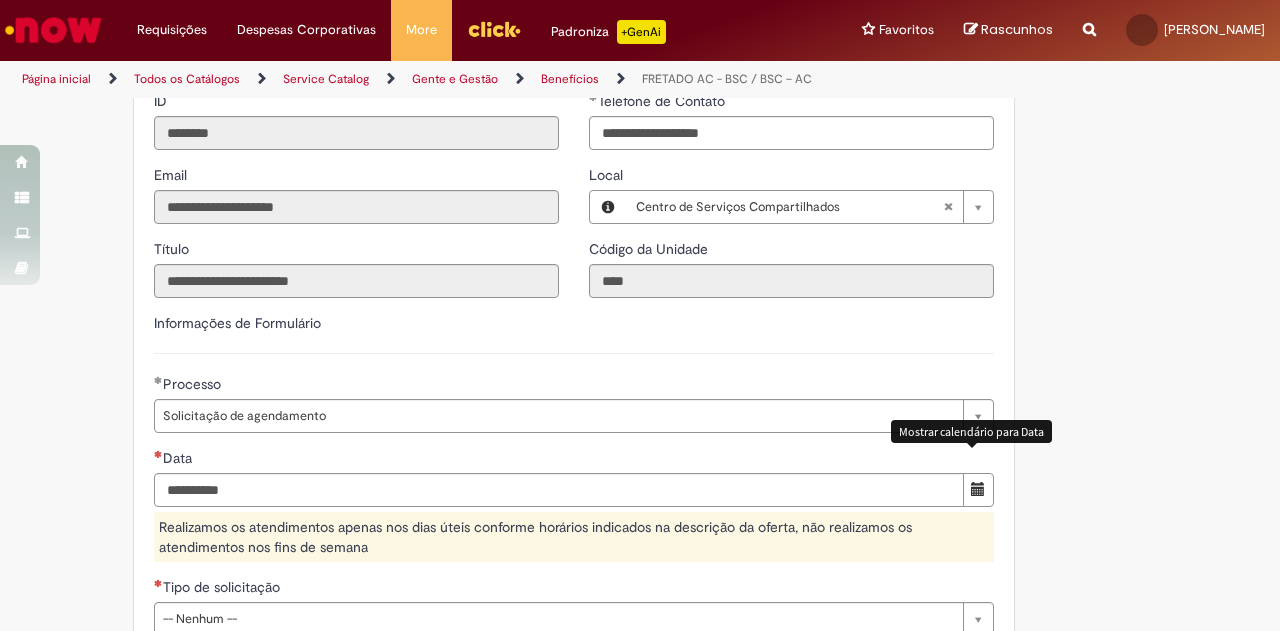 click at bounding box center (978, 490) 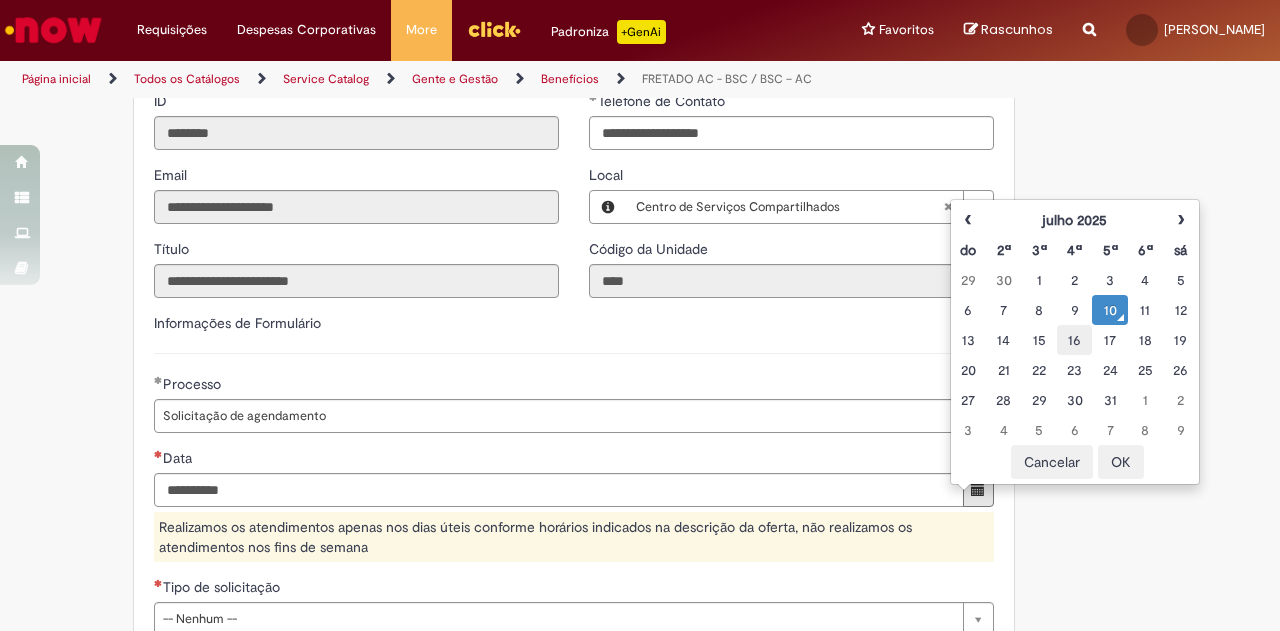 click on "16" at bounding box center (1074, 340) 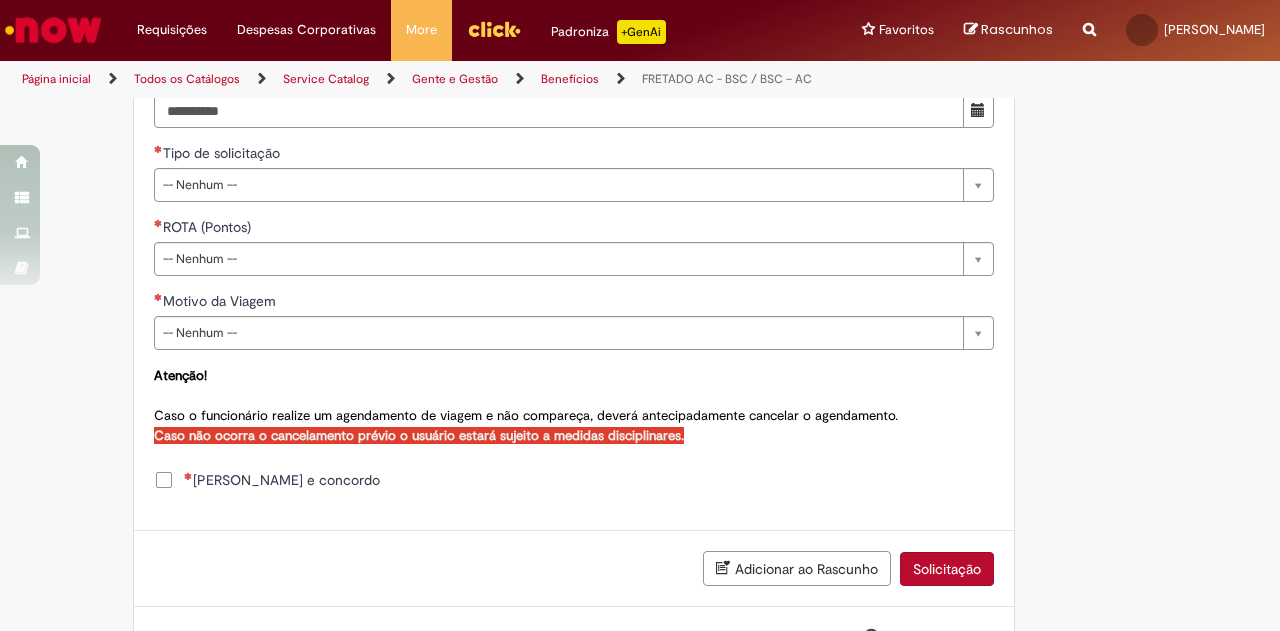 scroll, scrollTop: 881, scrollLeft: 0, axis: vertical 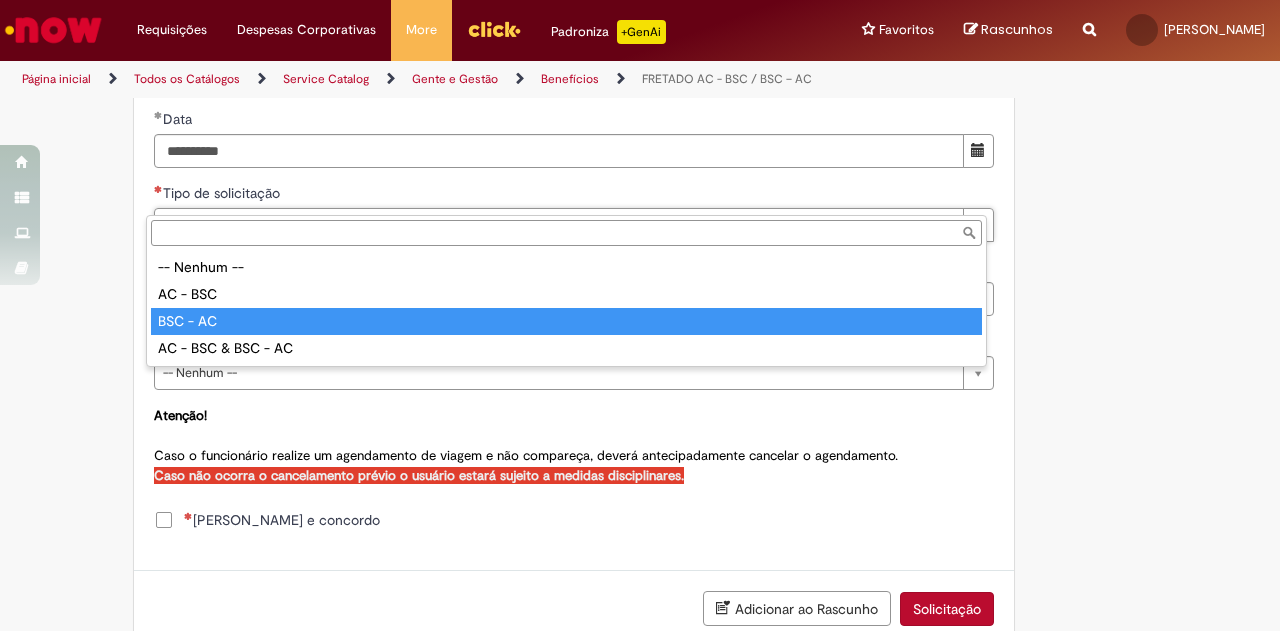 type on "********" 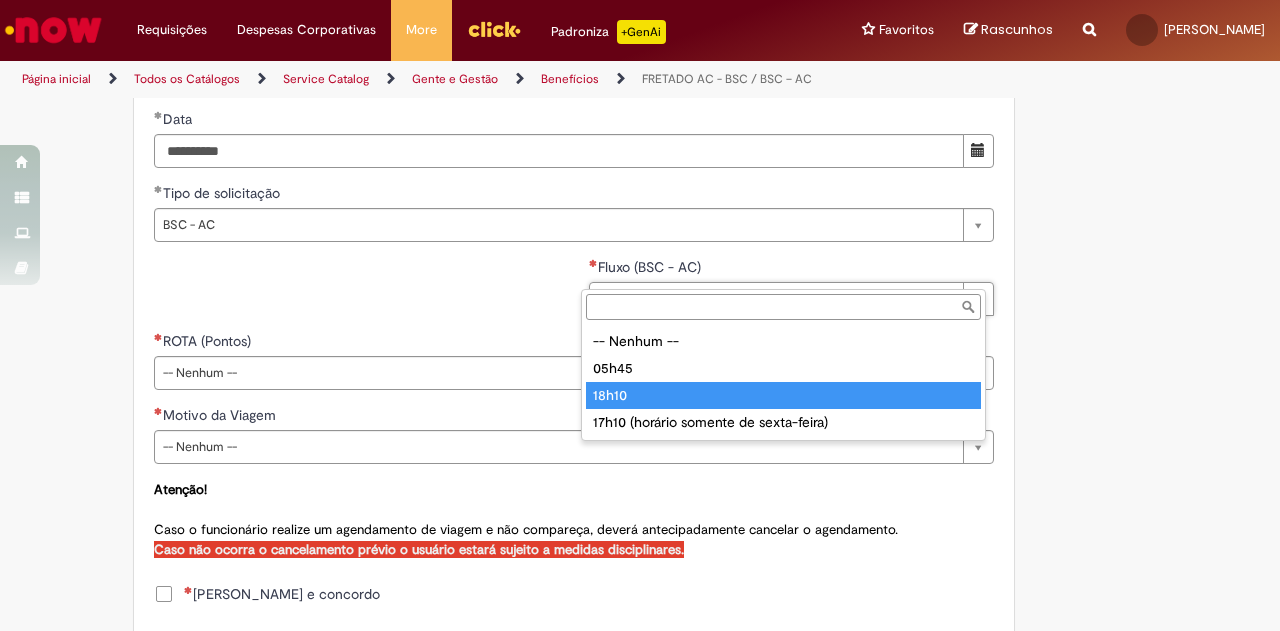 type on "*****" 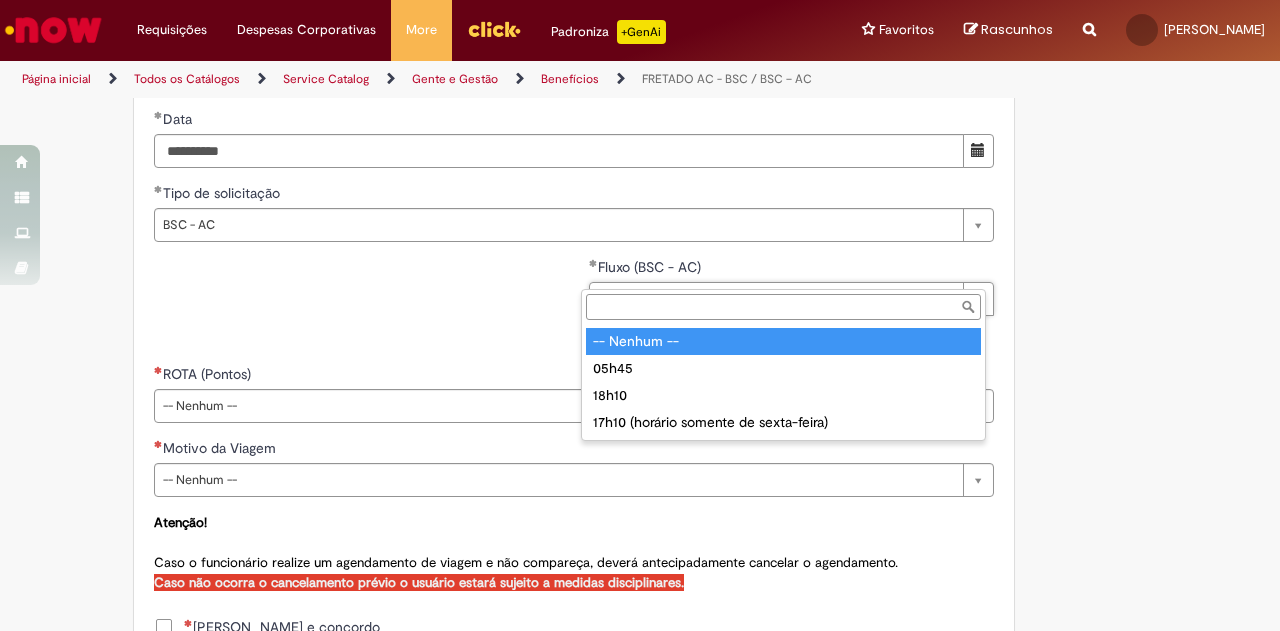 type on "**********" 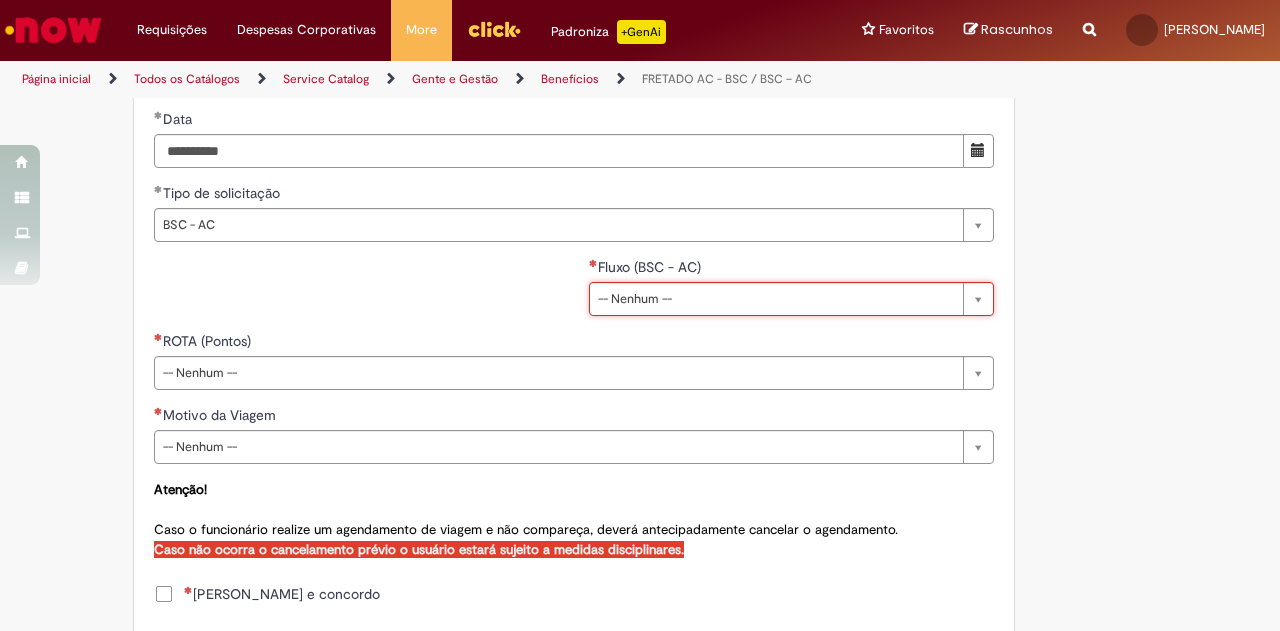 scroll, scrollTop: 0, scrollLeft: 32, axis: horizontal 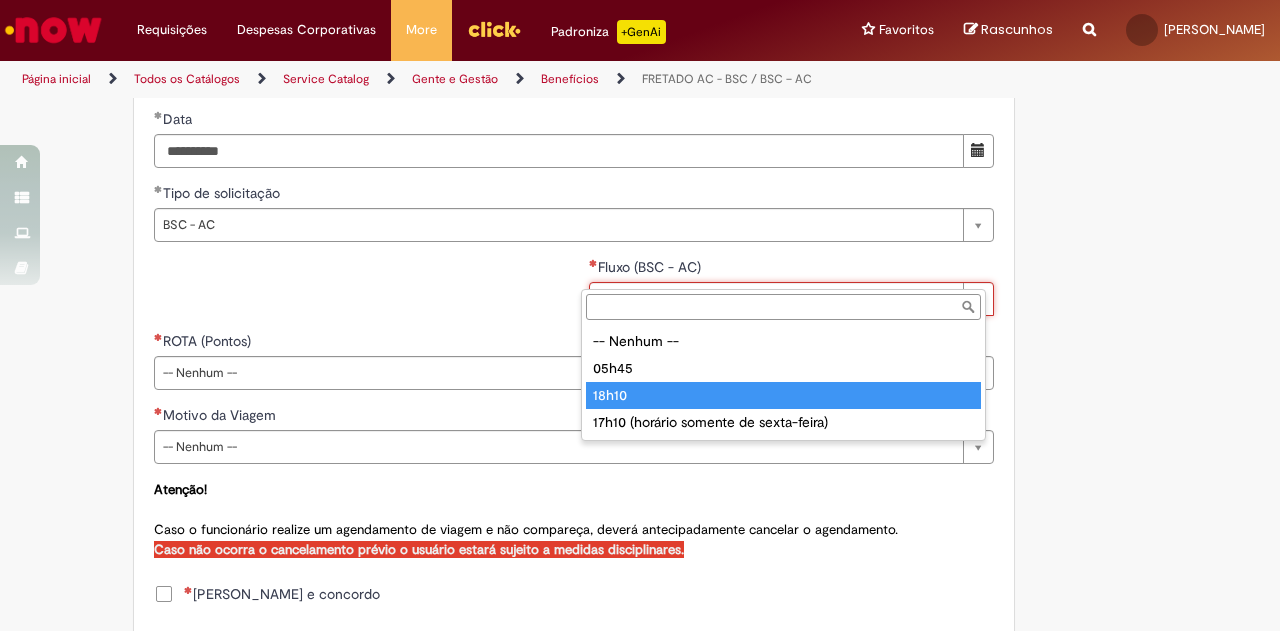 type on "*****" 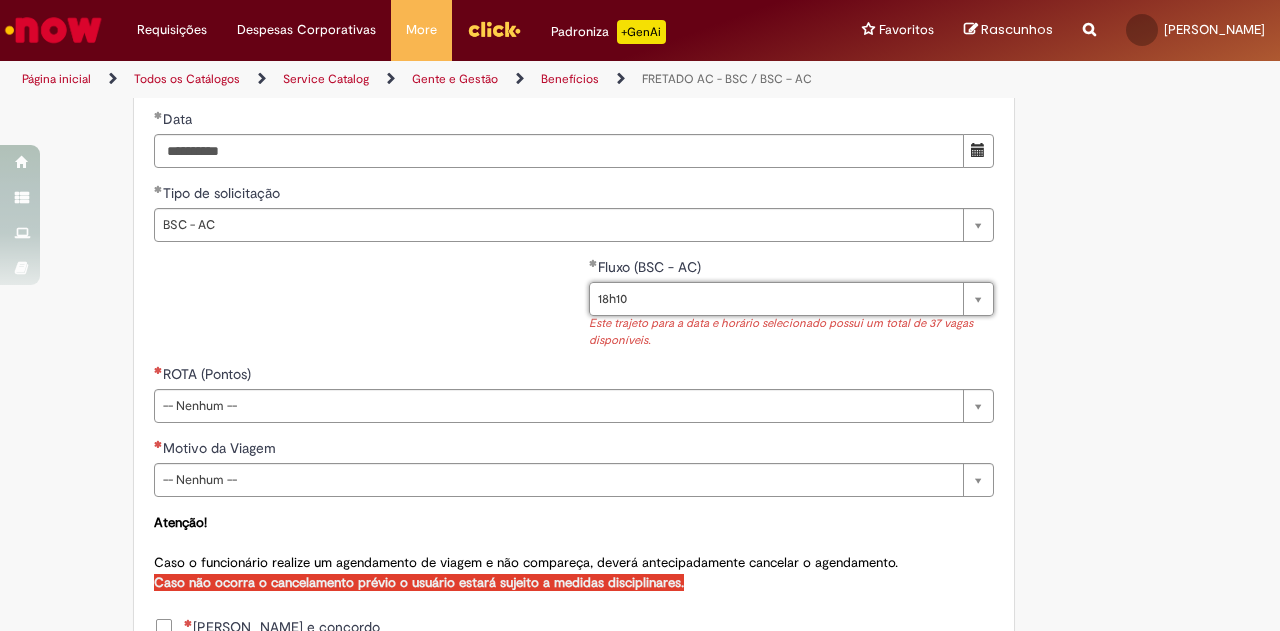 scroll, scrollTop: 0, scrollLeft: 0, axis: both 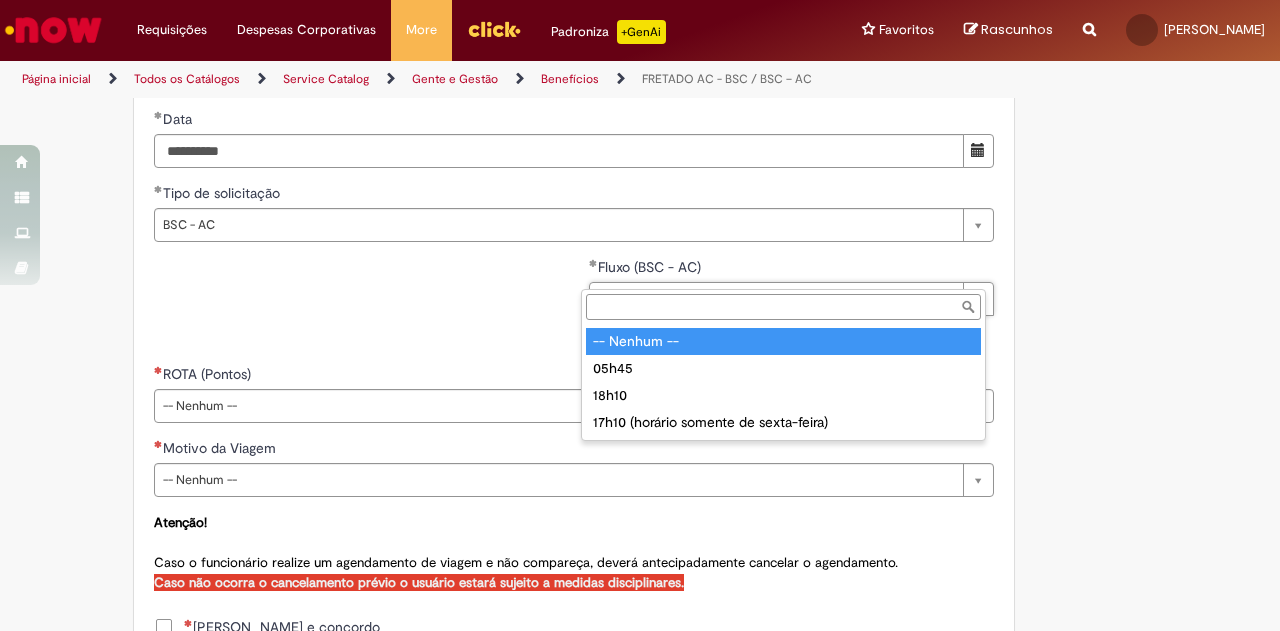 type on "**********" 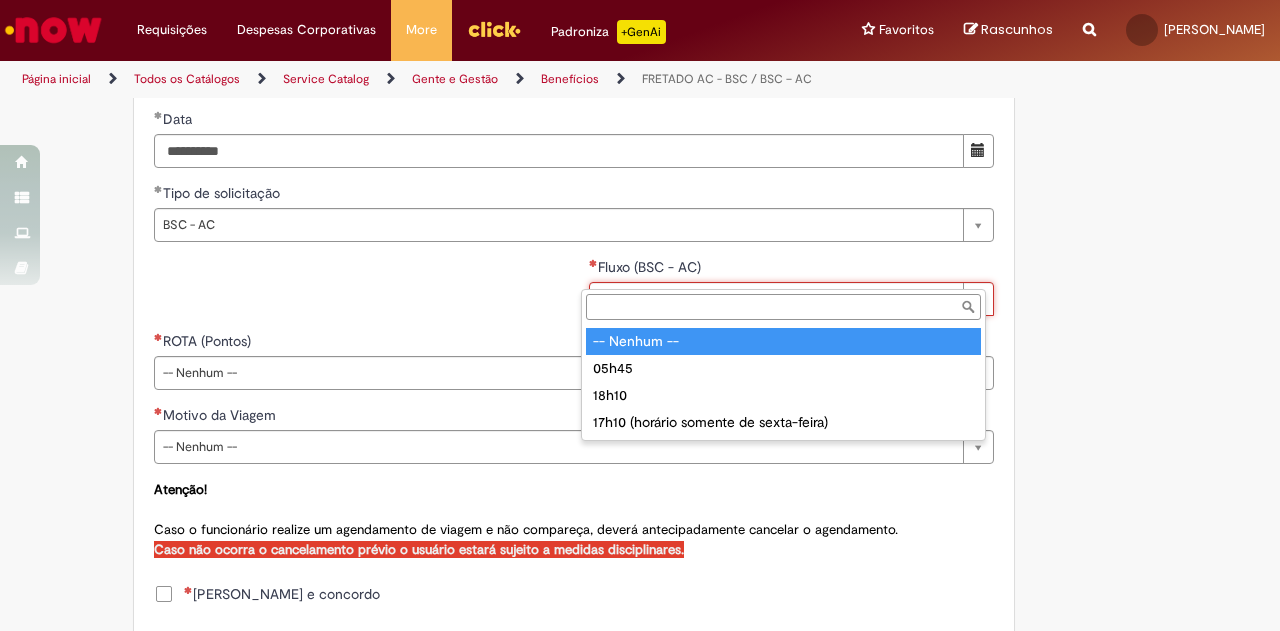 scroll, scrollTop: 0, scrollLeft: 0, axis: both 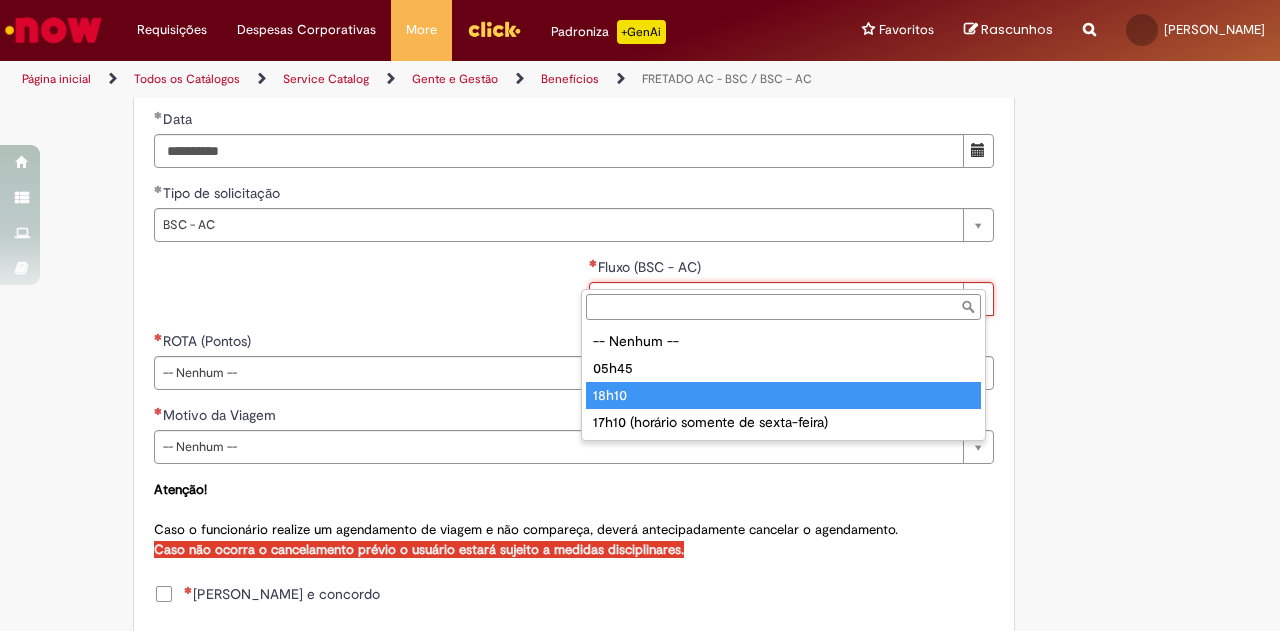 type on "*****" 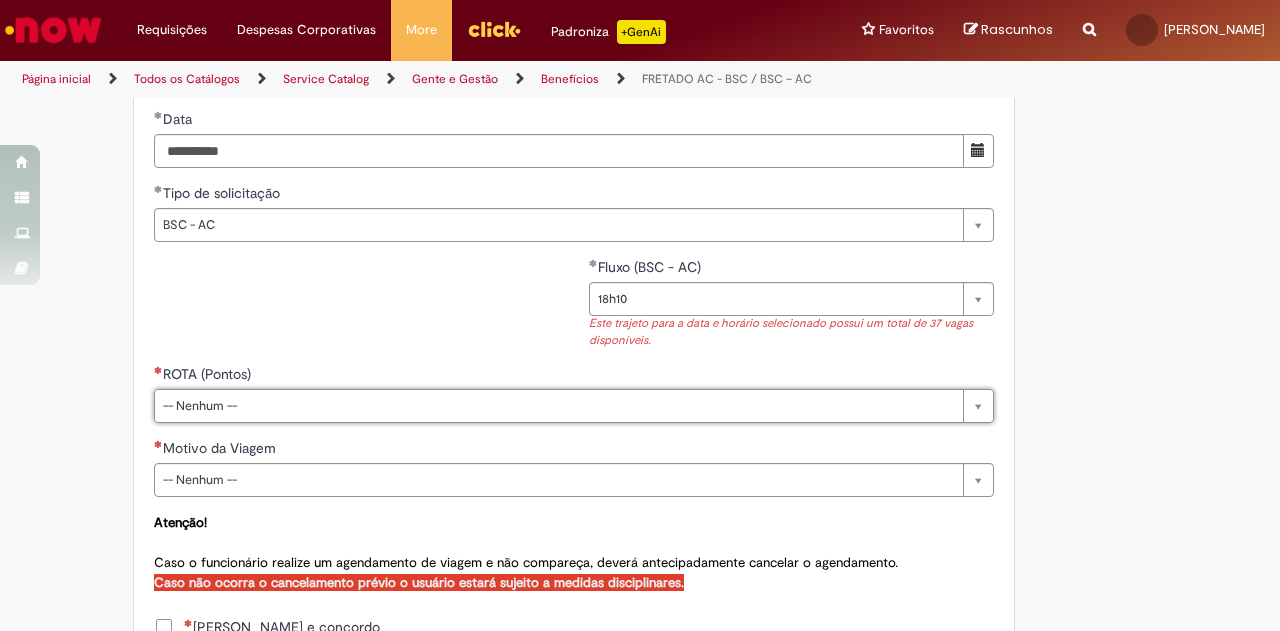 scroll, scrollTop: 0, scrollLeft: 0, axis: both 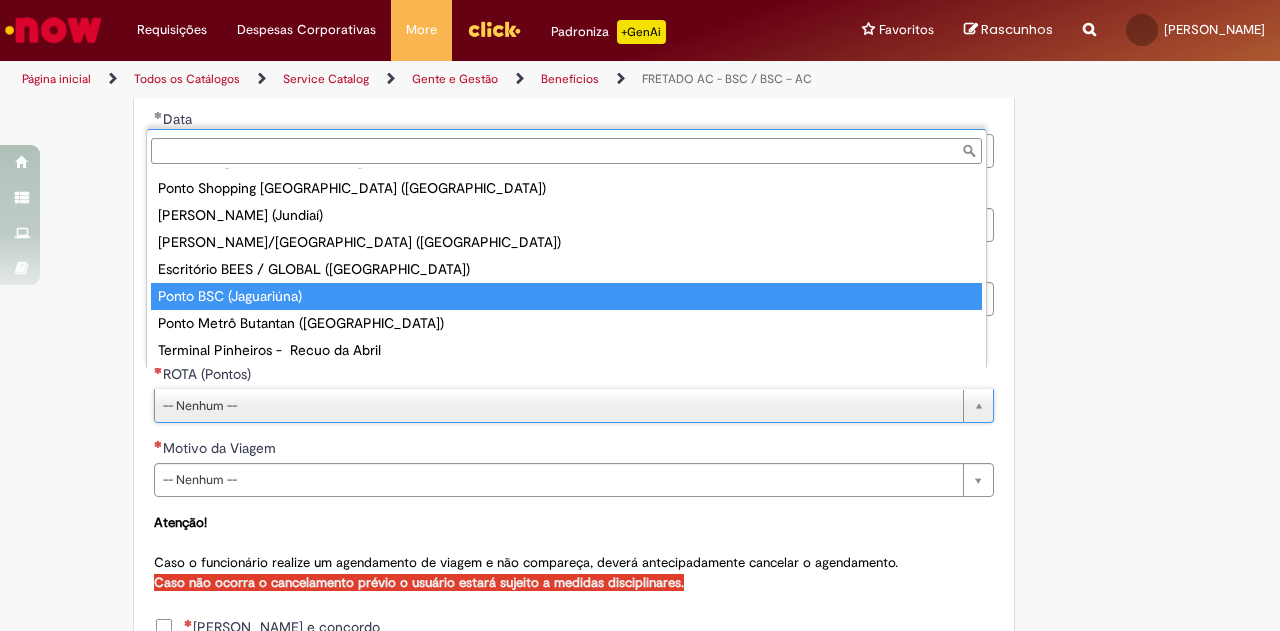 drag, startPoint x: 1094, startPoint y: 262, endPoint x: 1050, endPoint y: 245, distance: 47.169907 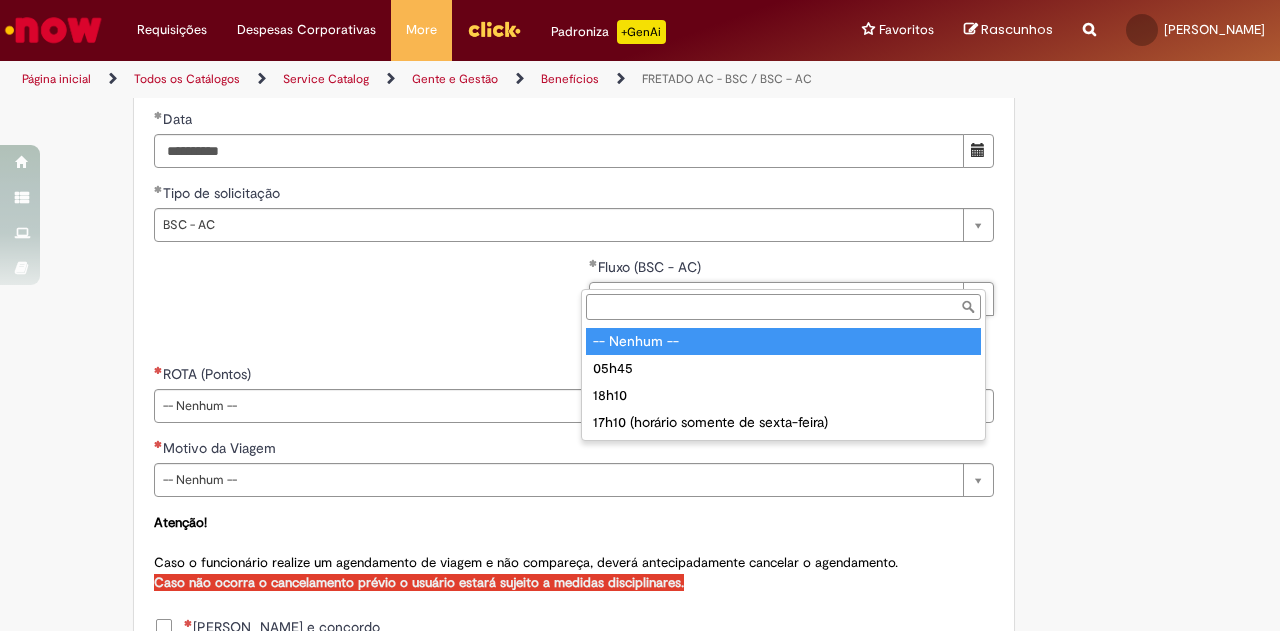 type on "**********" 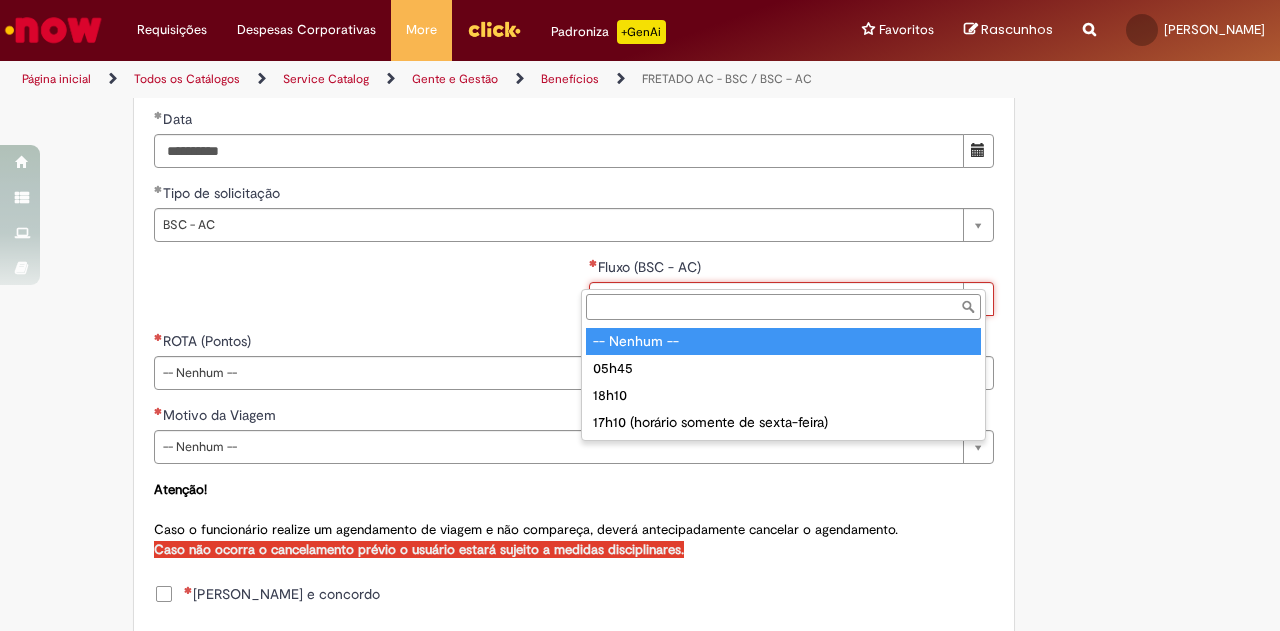 scroll, scrollTop: 0, scrollLeft: 0, axis: both 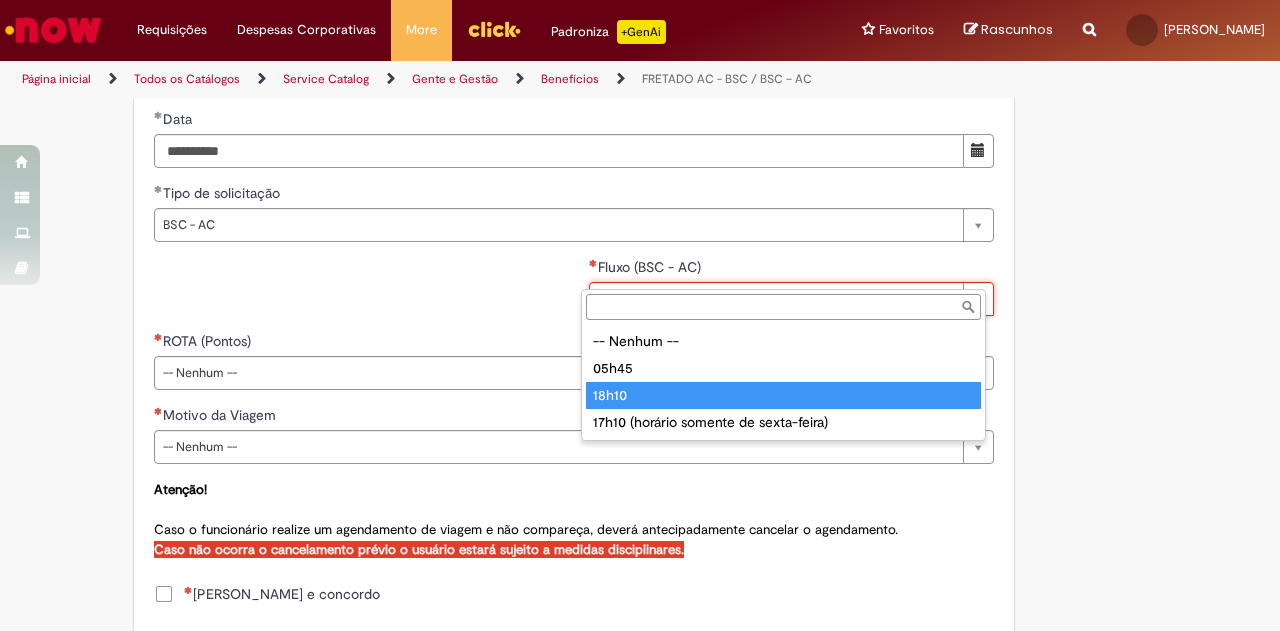 type on "*****" 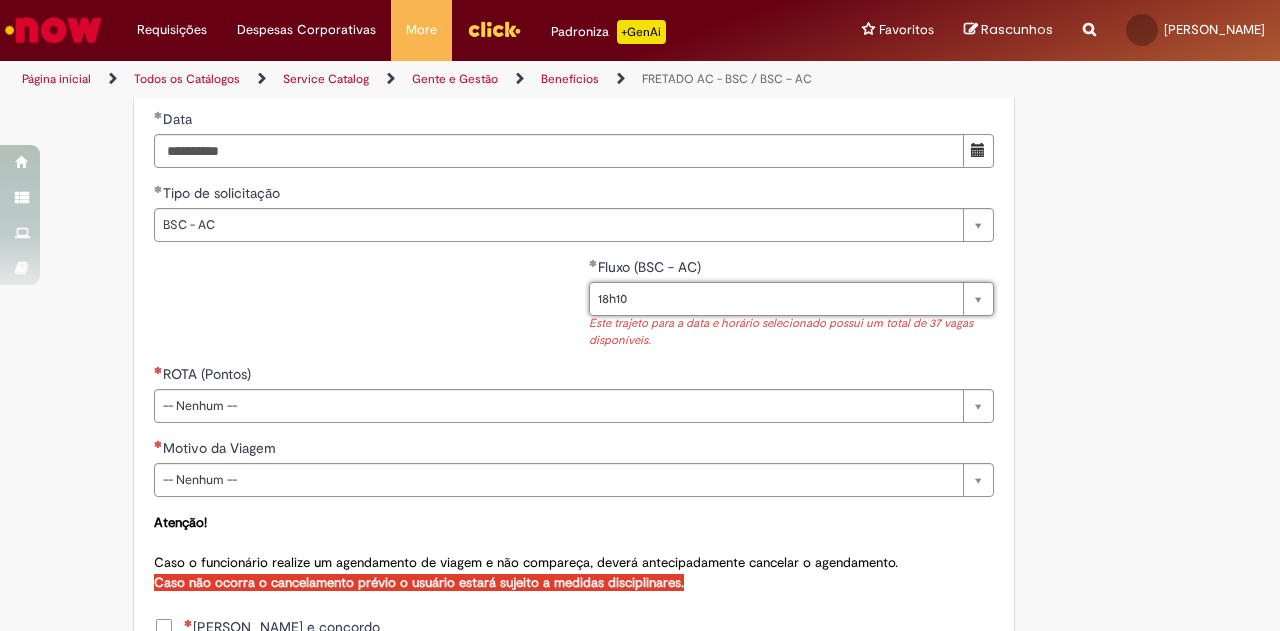 scroll, scrollTop: 0, scrollLeft: 0, axis: both 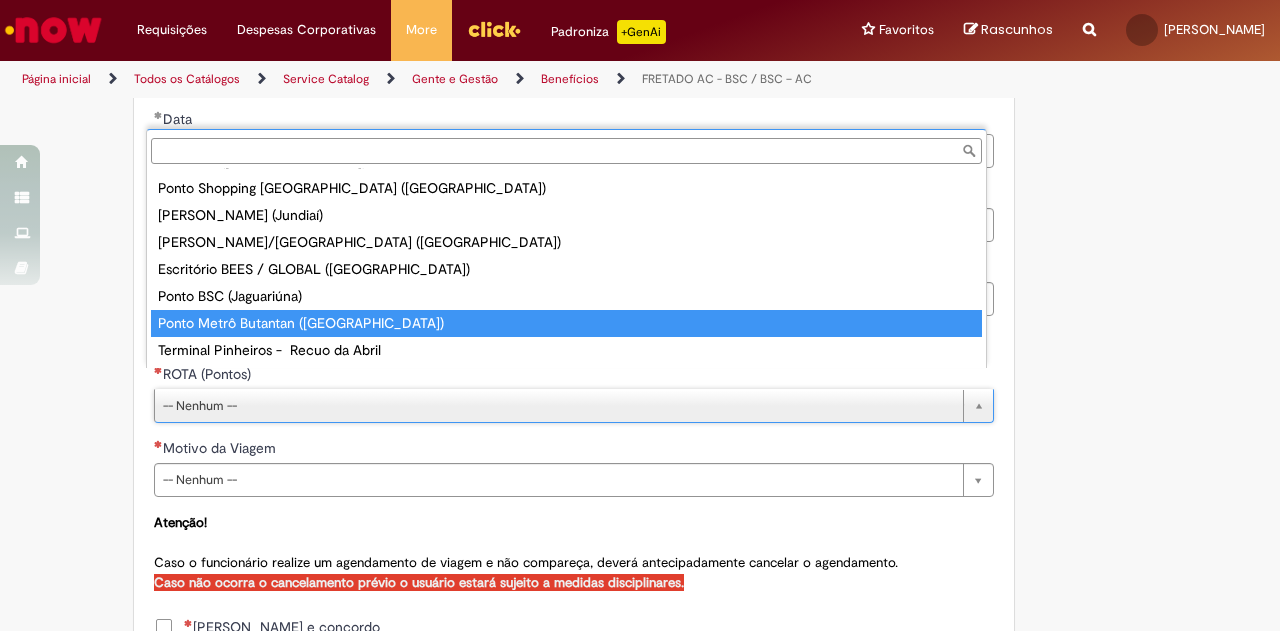 click on "**********" at bounding box center [574, 310] 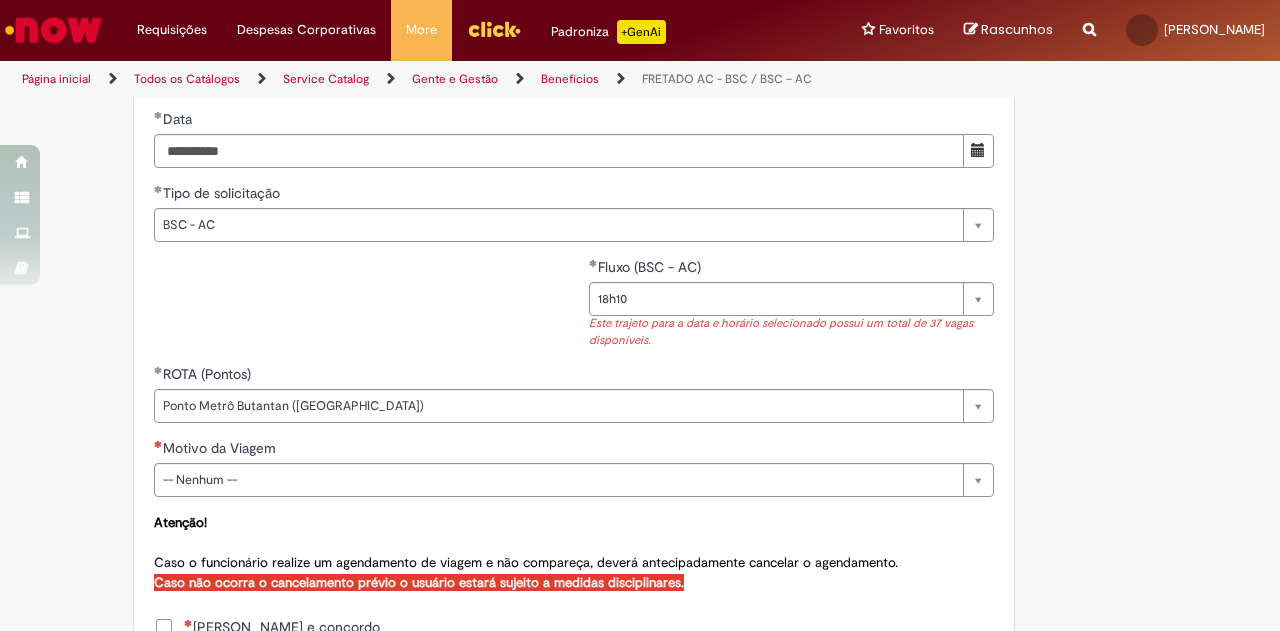 click on "**********" at bounding box center (574, 310) 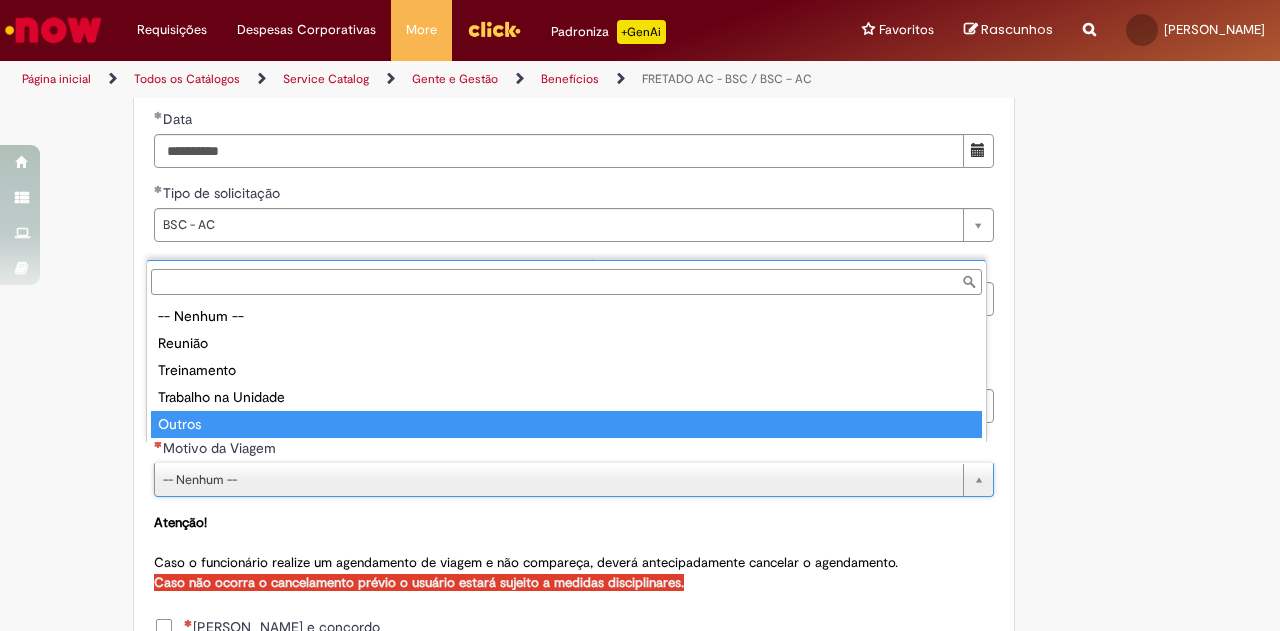 type on "******" 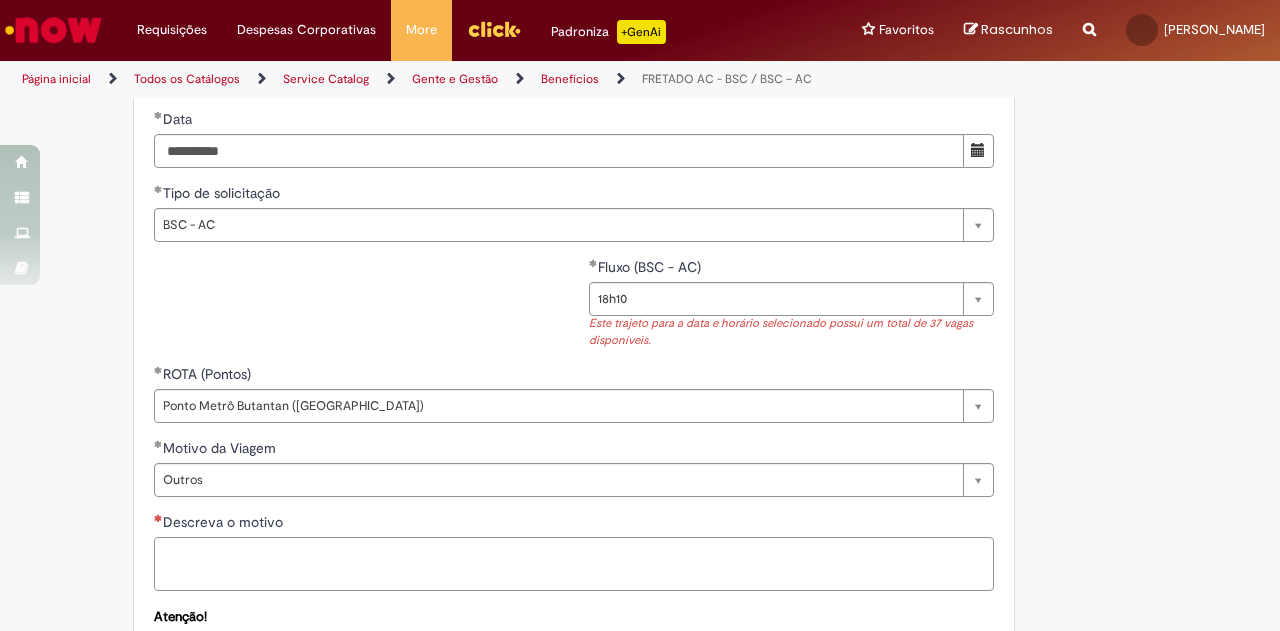 click on "Descreva o motivo" at bounding box center [574, 563] 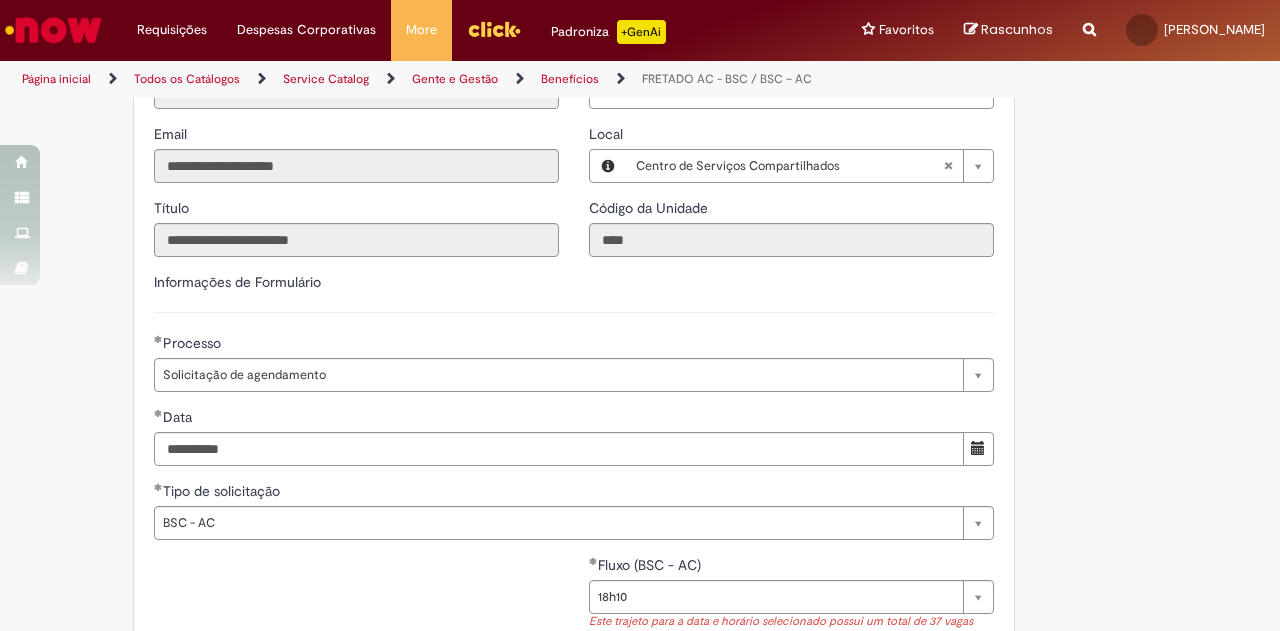scroll, scrollTop: 1082, scrollLeft: 0, axis: vertical 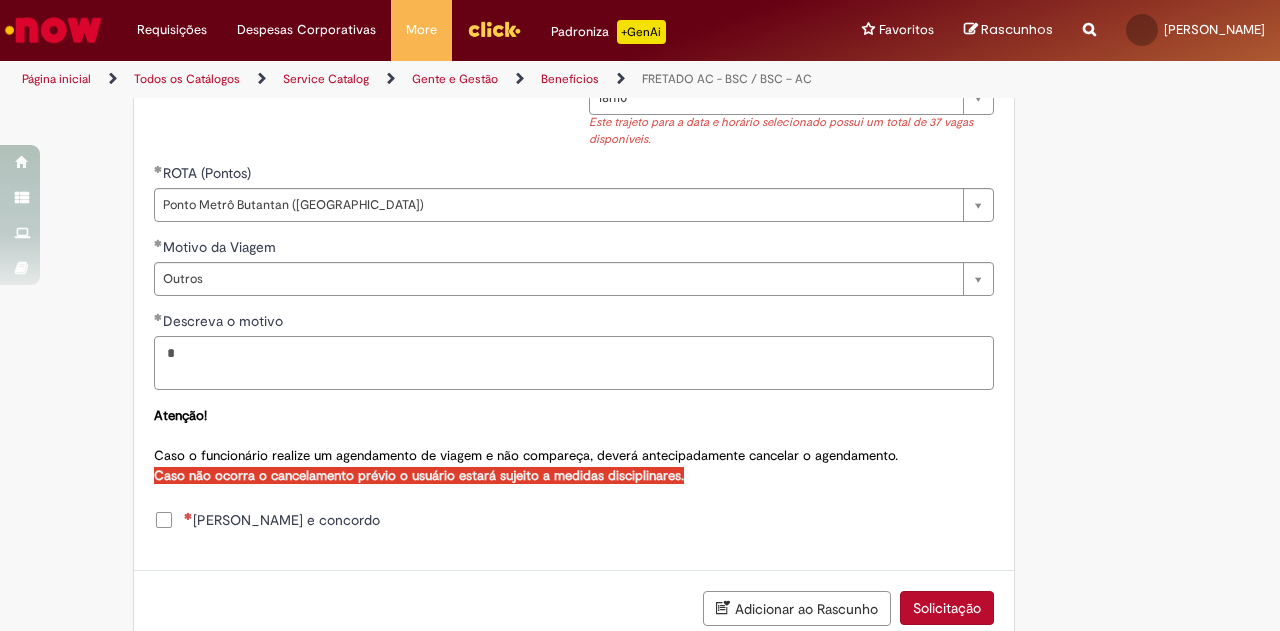 type on "*" 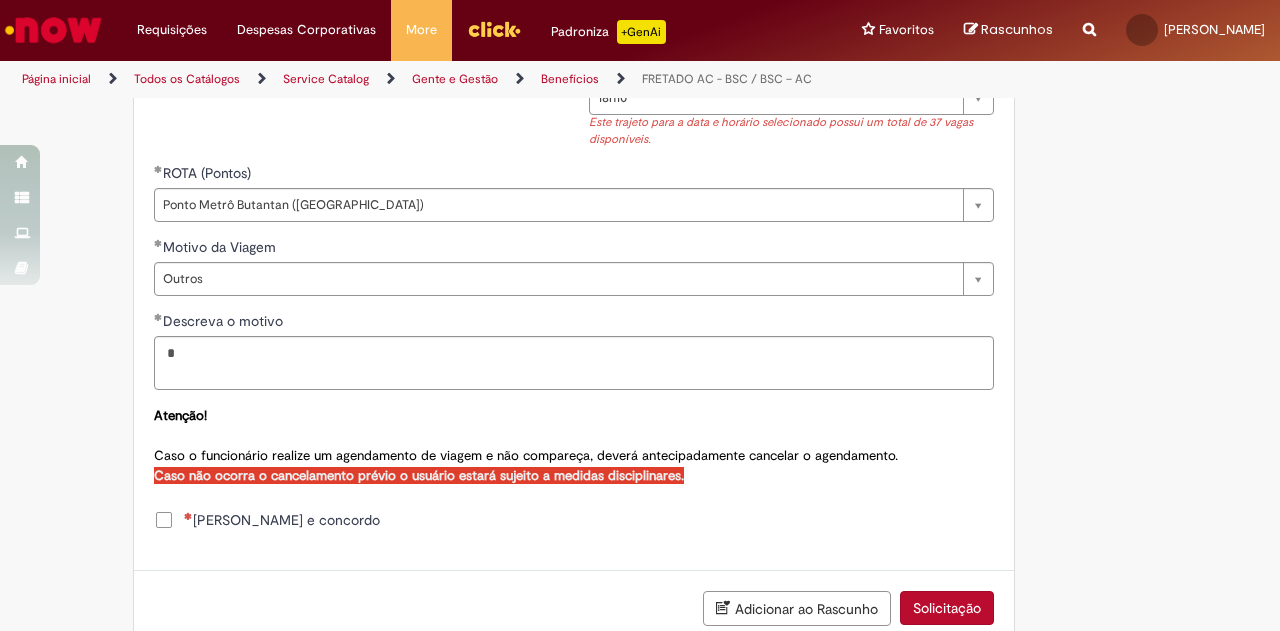 click on "[PERSON_NAME] e concordo" at bounding box center [282, 520] 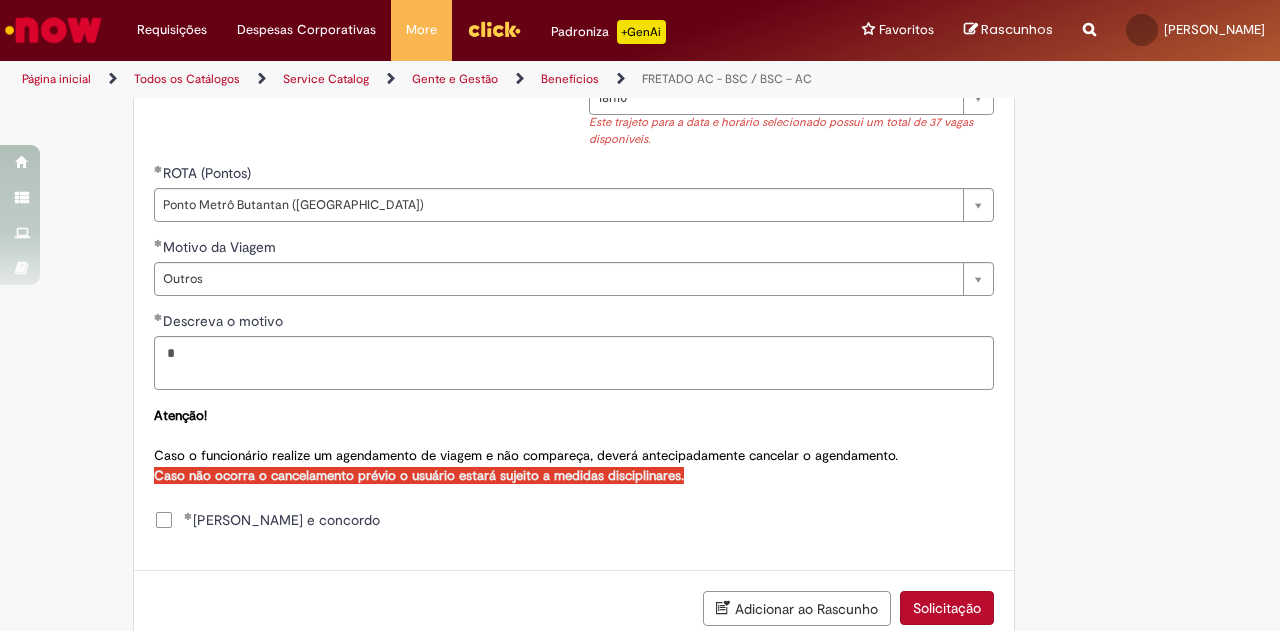 click on "Solicitação" at bounding box center (947, 608) 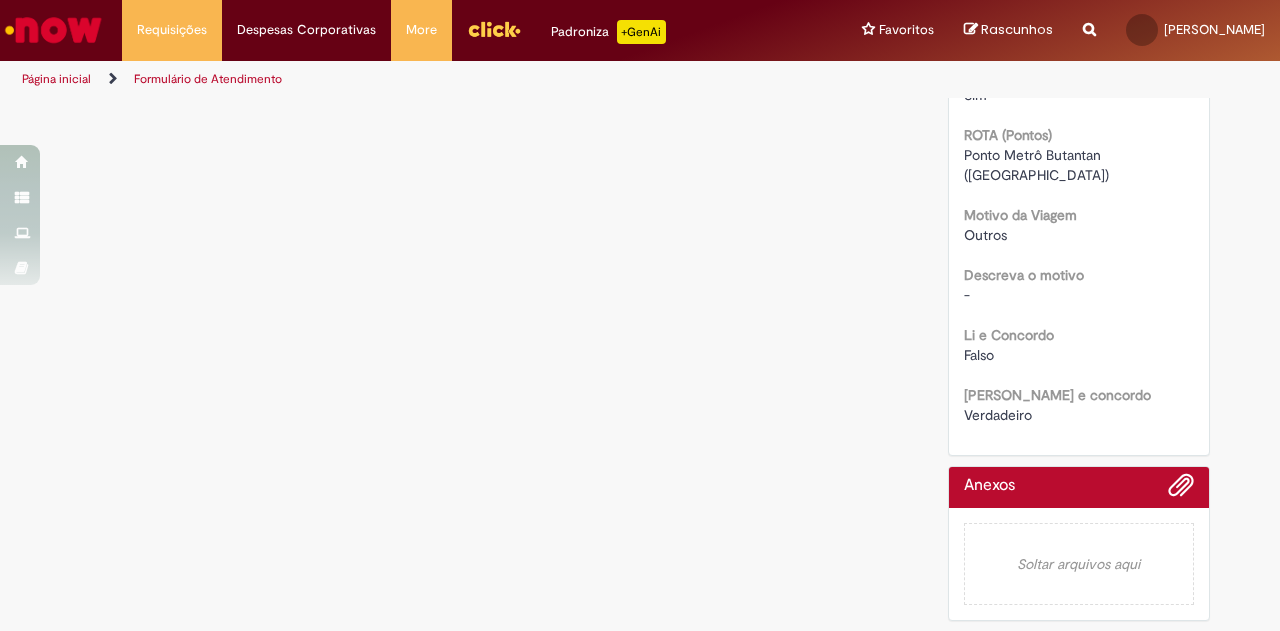 scroll, scrollTop: 0, scrollLeft: 0, axis: both 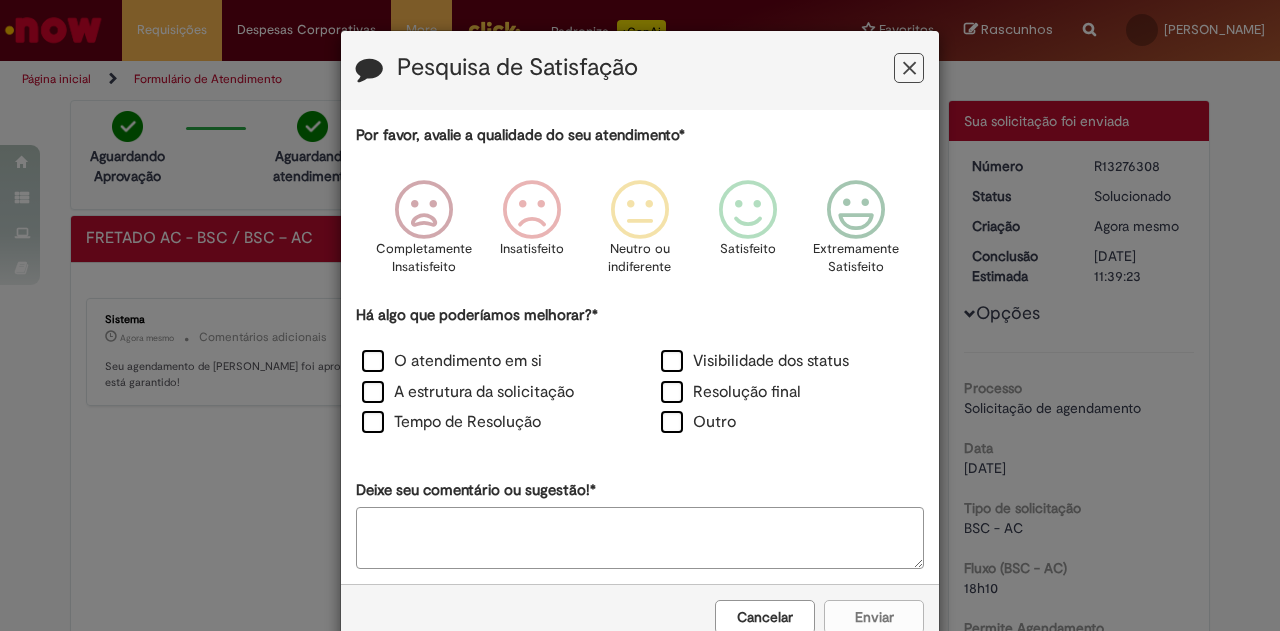 click at bounding box center (909, 68) 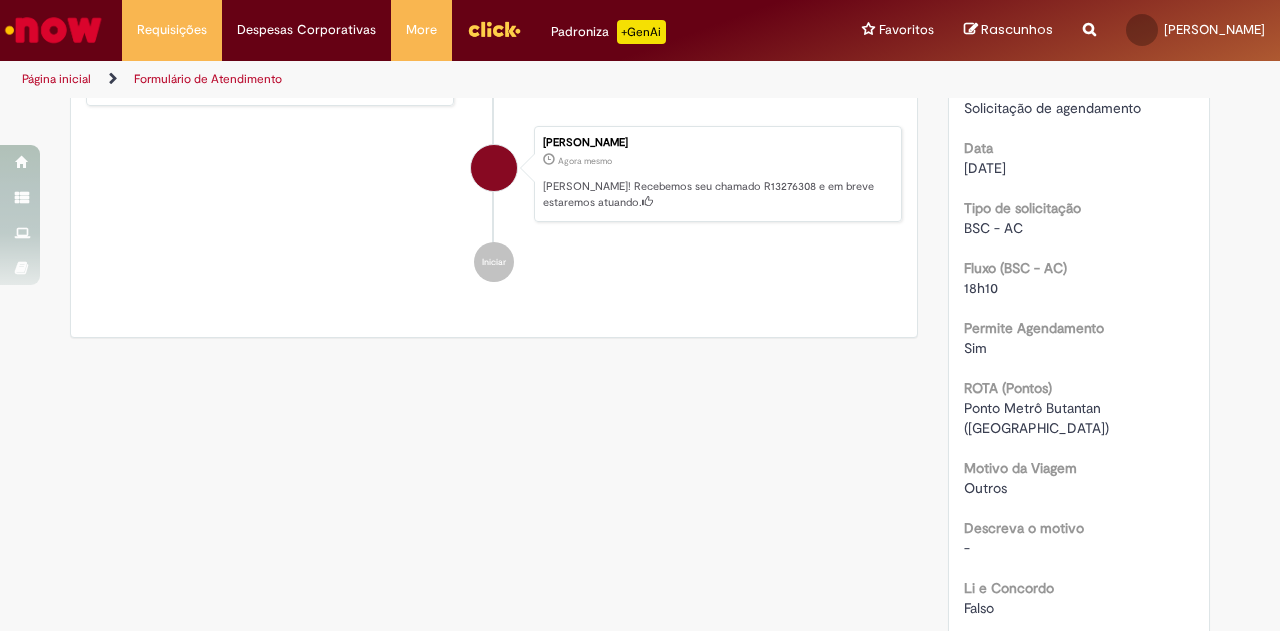 scroll, scrollTop: 200, scrollLeft: 0, axis: vertical 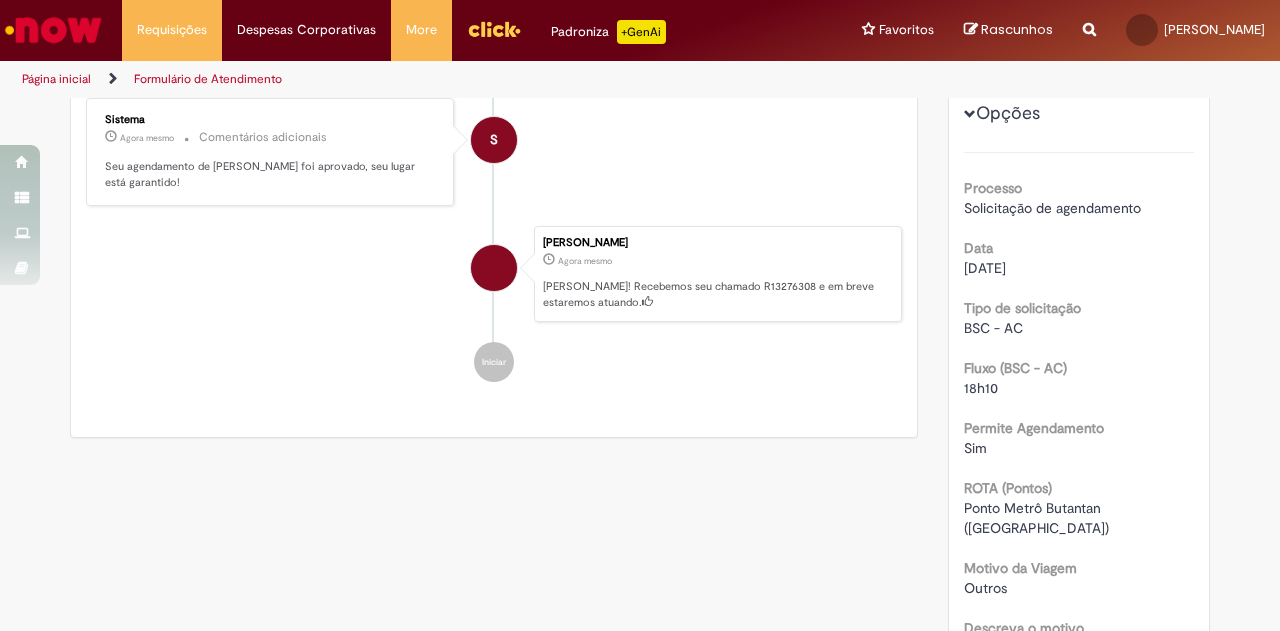 click on "Verificar Código de Barras
Aguardando Aprovação
Aguardando atendimento
Em andamento
Validação
Concluído
FRETADO AC - BSC / BSC – AC
Enviar
S
Sistema
Agora mesmo Agora mesmo     Comentários adicionais
Seu agendamento de fretado foi aprovado, seu lugar está garantido!" at bounding box center (640, 442) 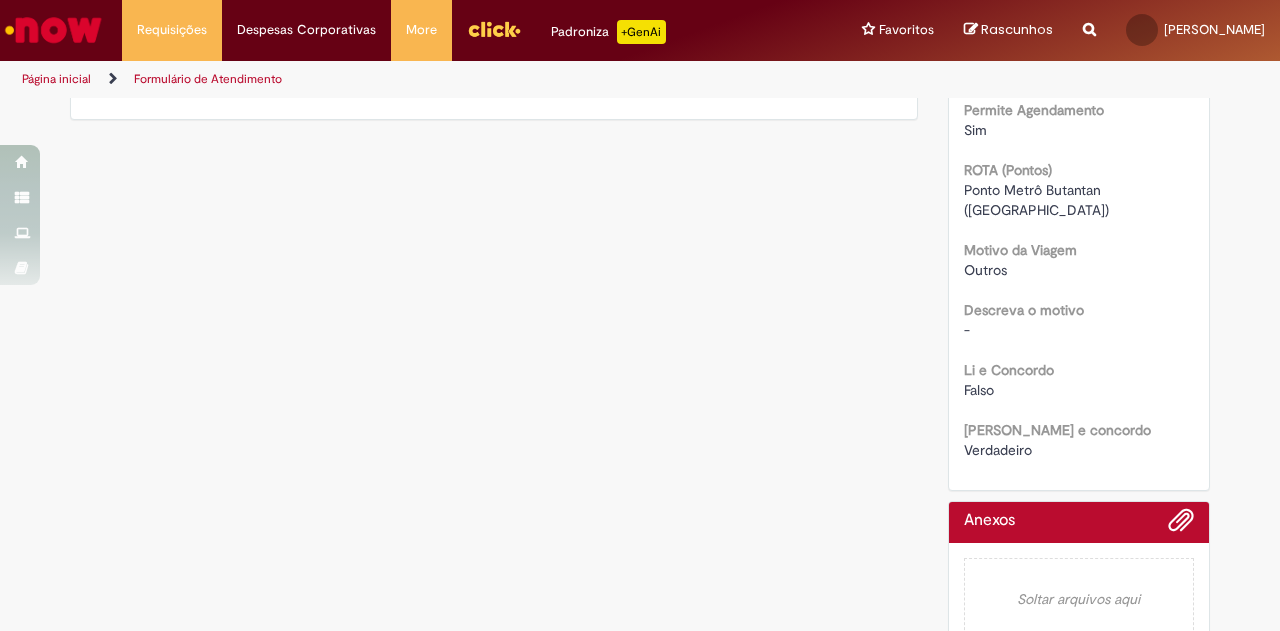 scroll, scrollTop: 529, scrollLeft: 0, axis: vertical 